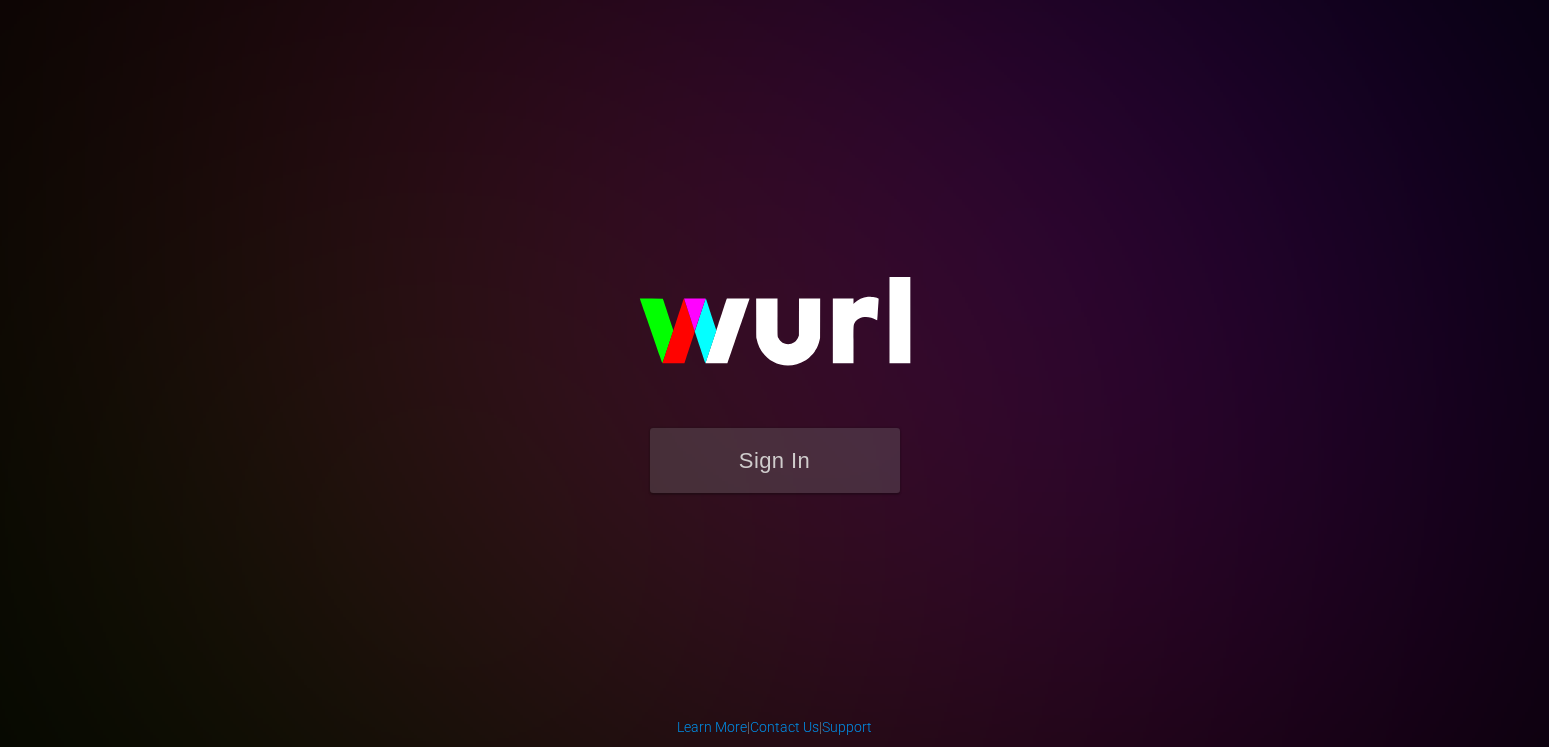 scroll, scrollTop: 0, scrollLeft: 0, axis: both 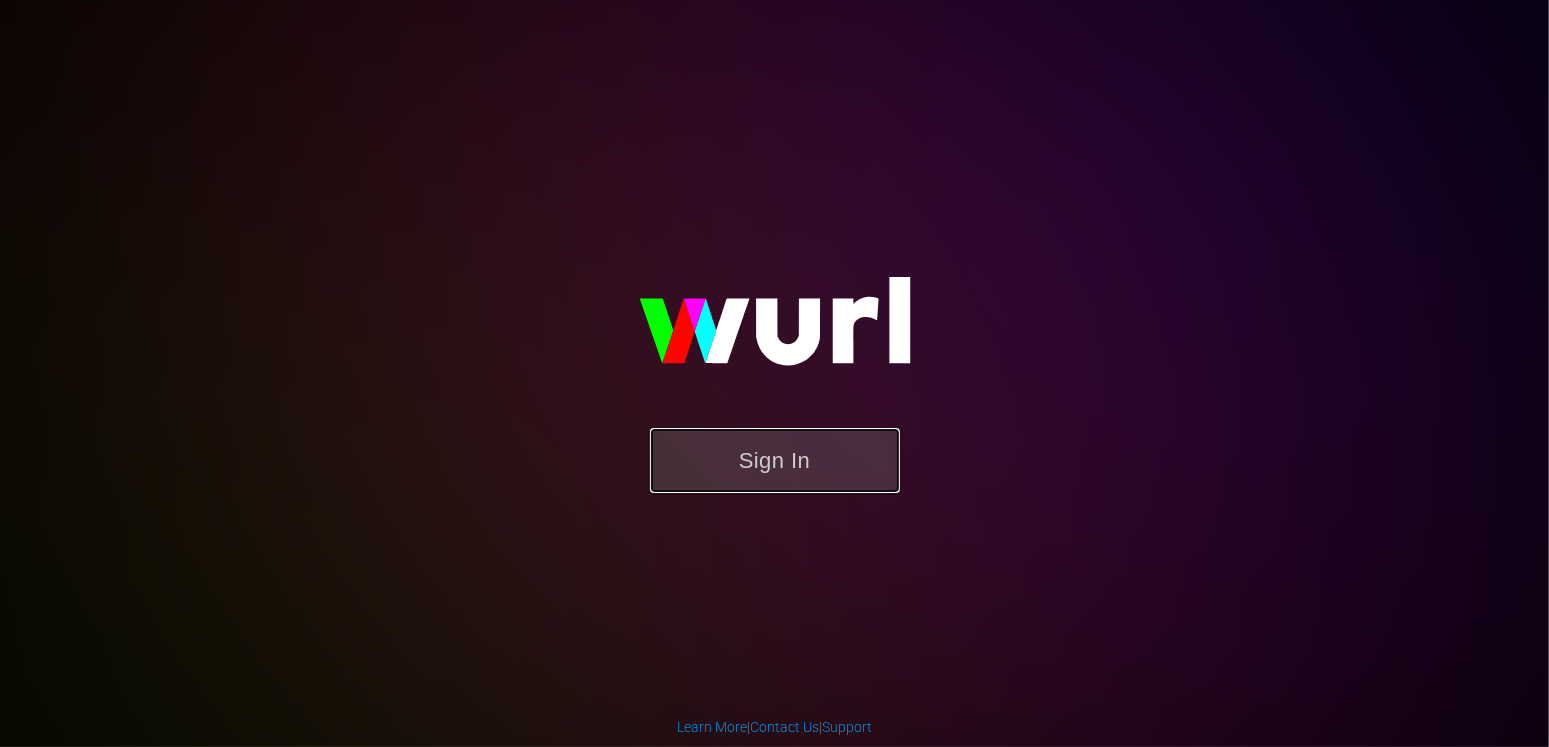 click on "Sign In" at bounding box center [775, 460] 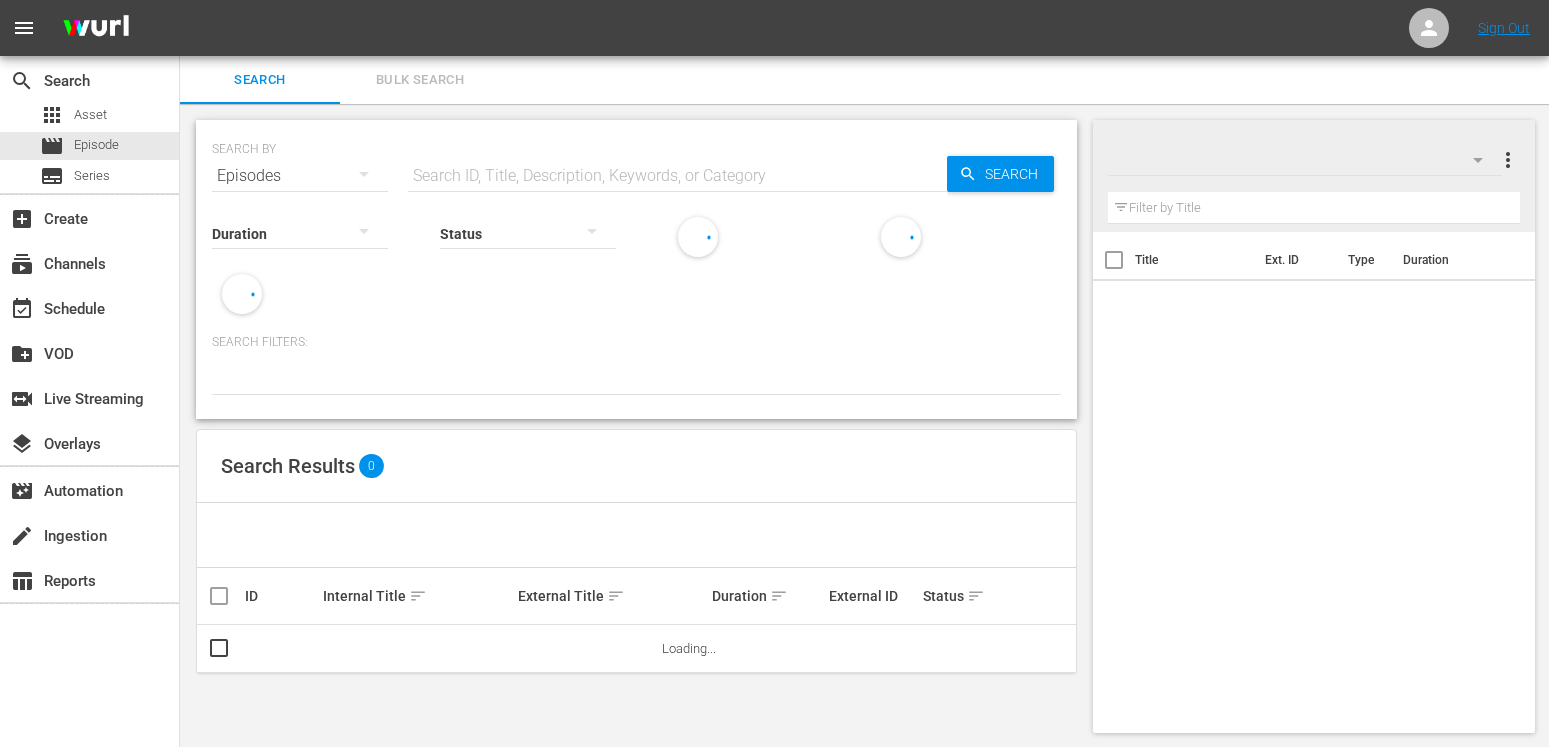 scroll, scrollTop: 0, scrollLeft: 0, axis: both 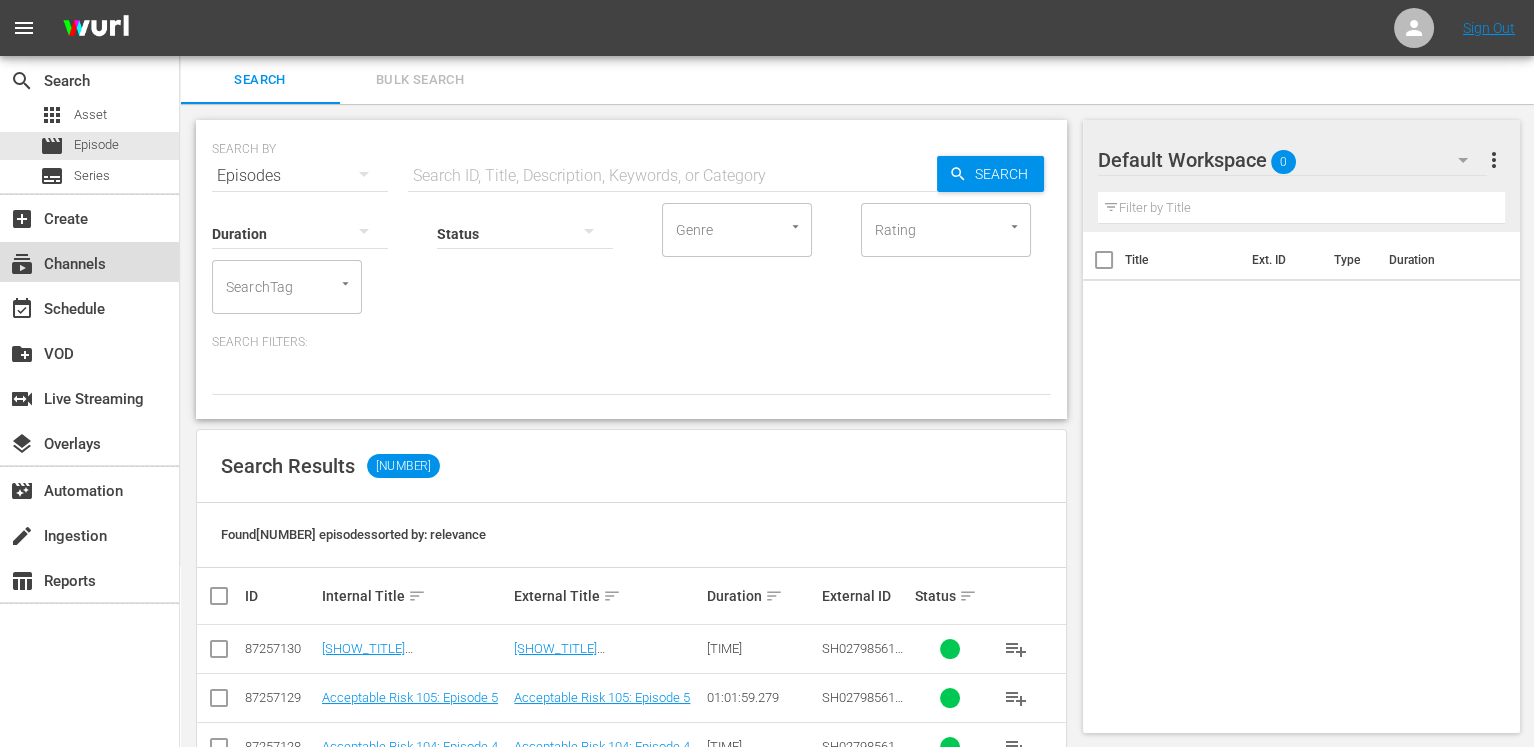 click on "subscriptions   Channels" at bounding box center (56, 261) 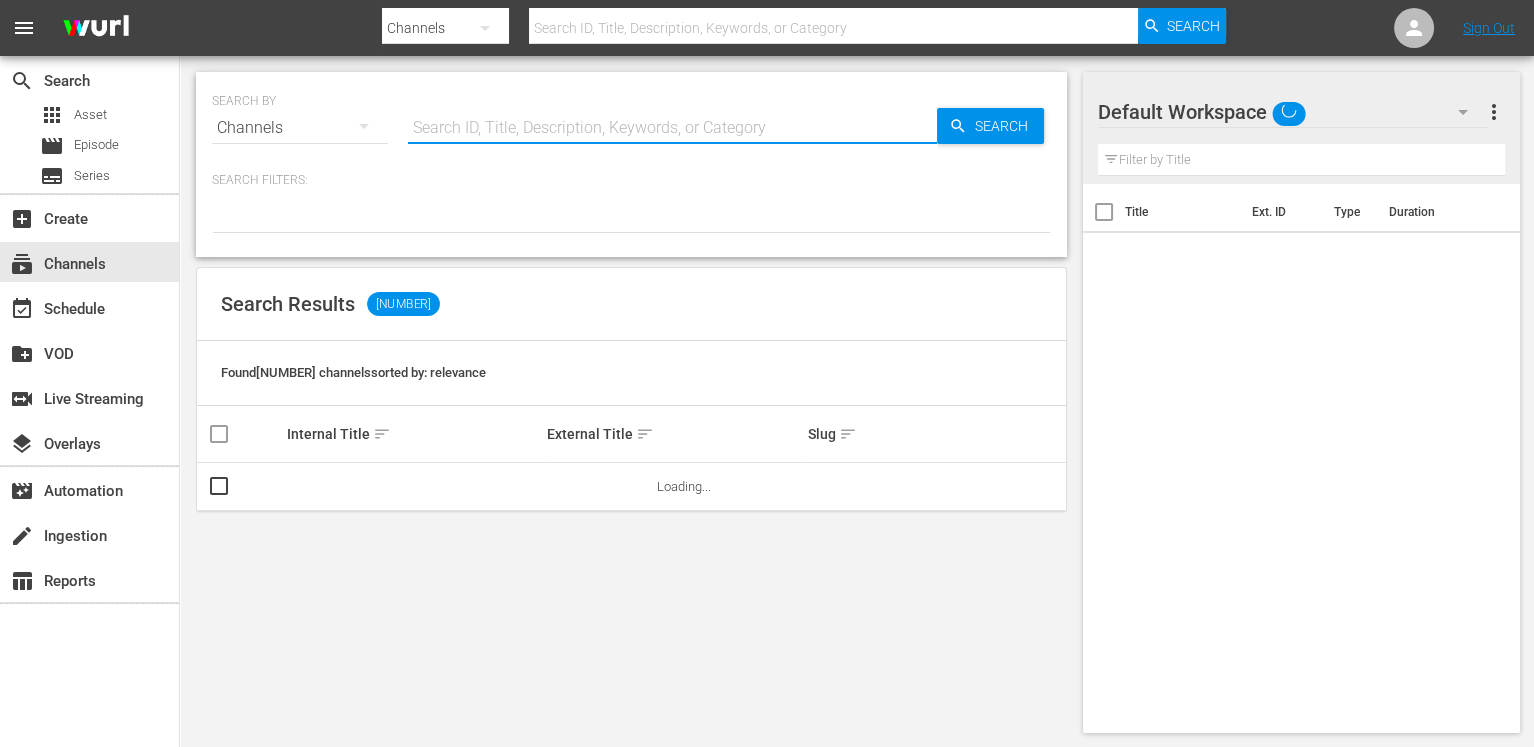 click at bounding box center [672, 128] 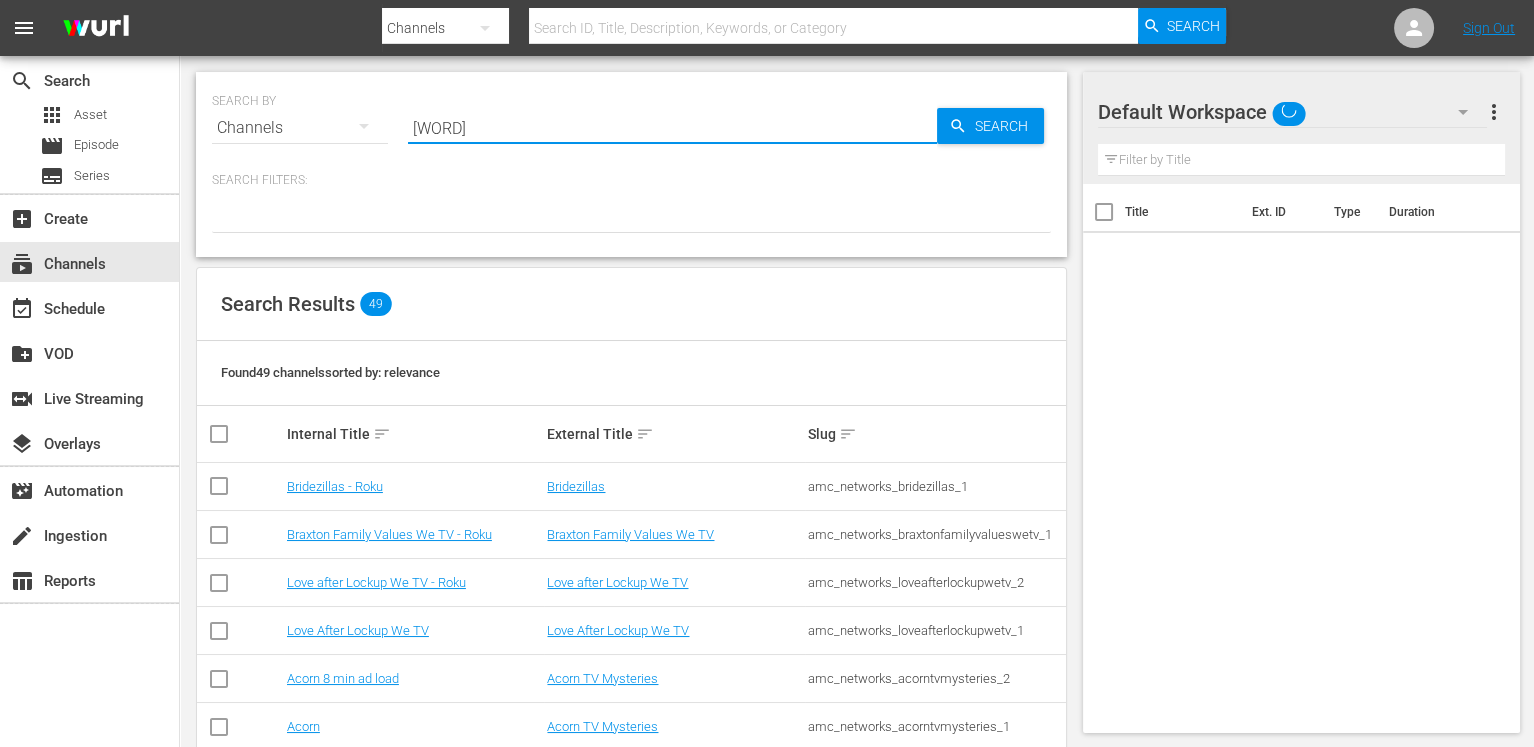 type on "stories" 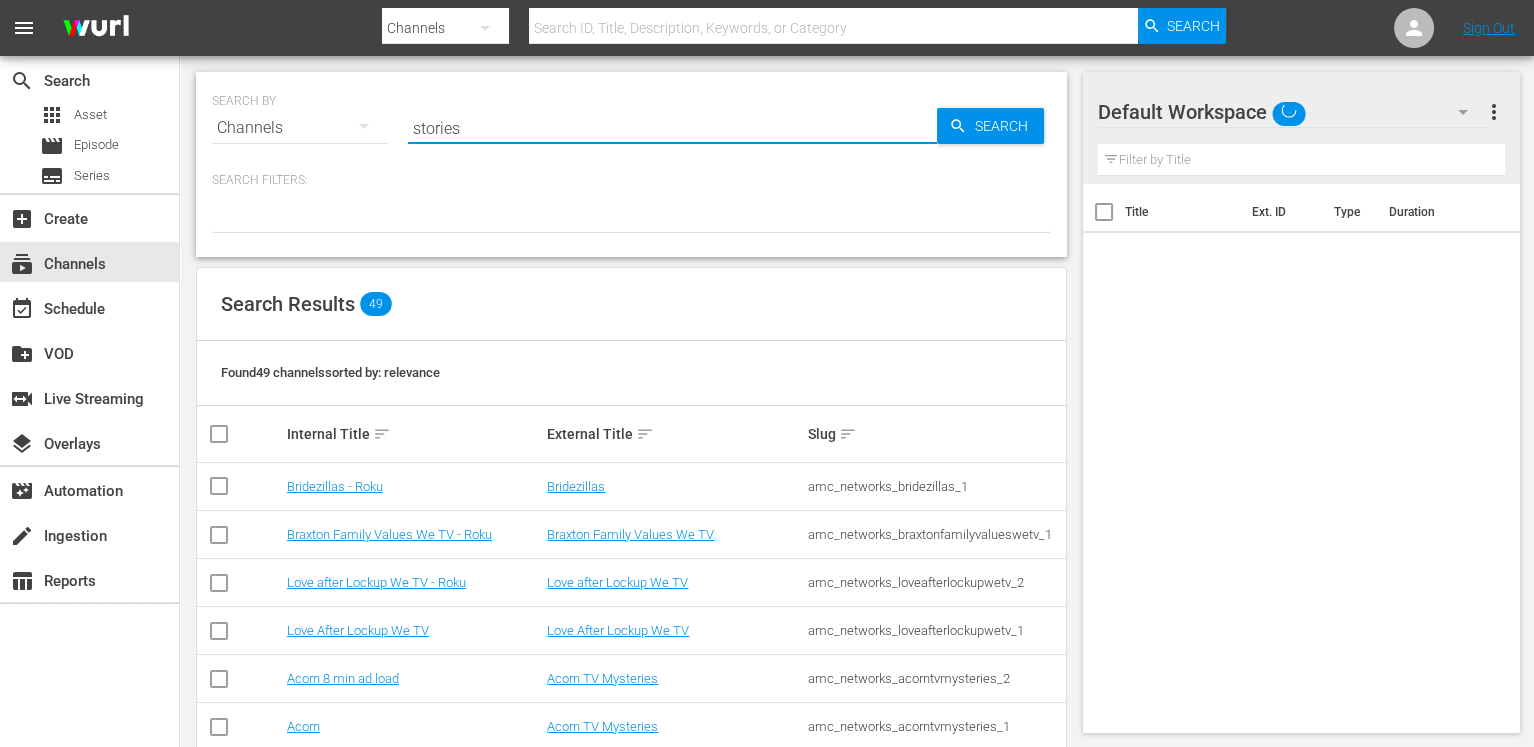 type on "stories" 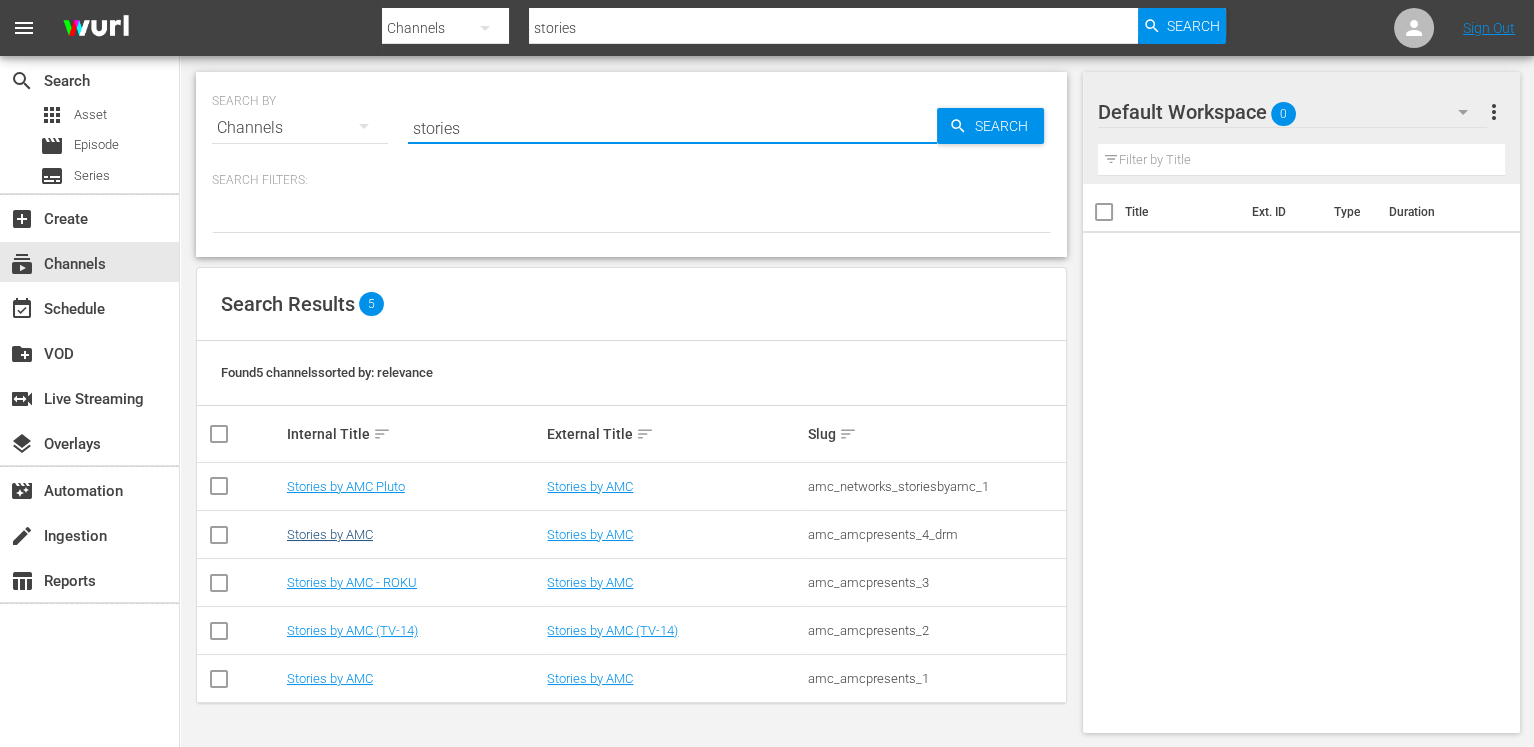 type on "stories" 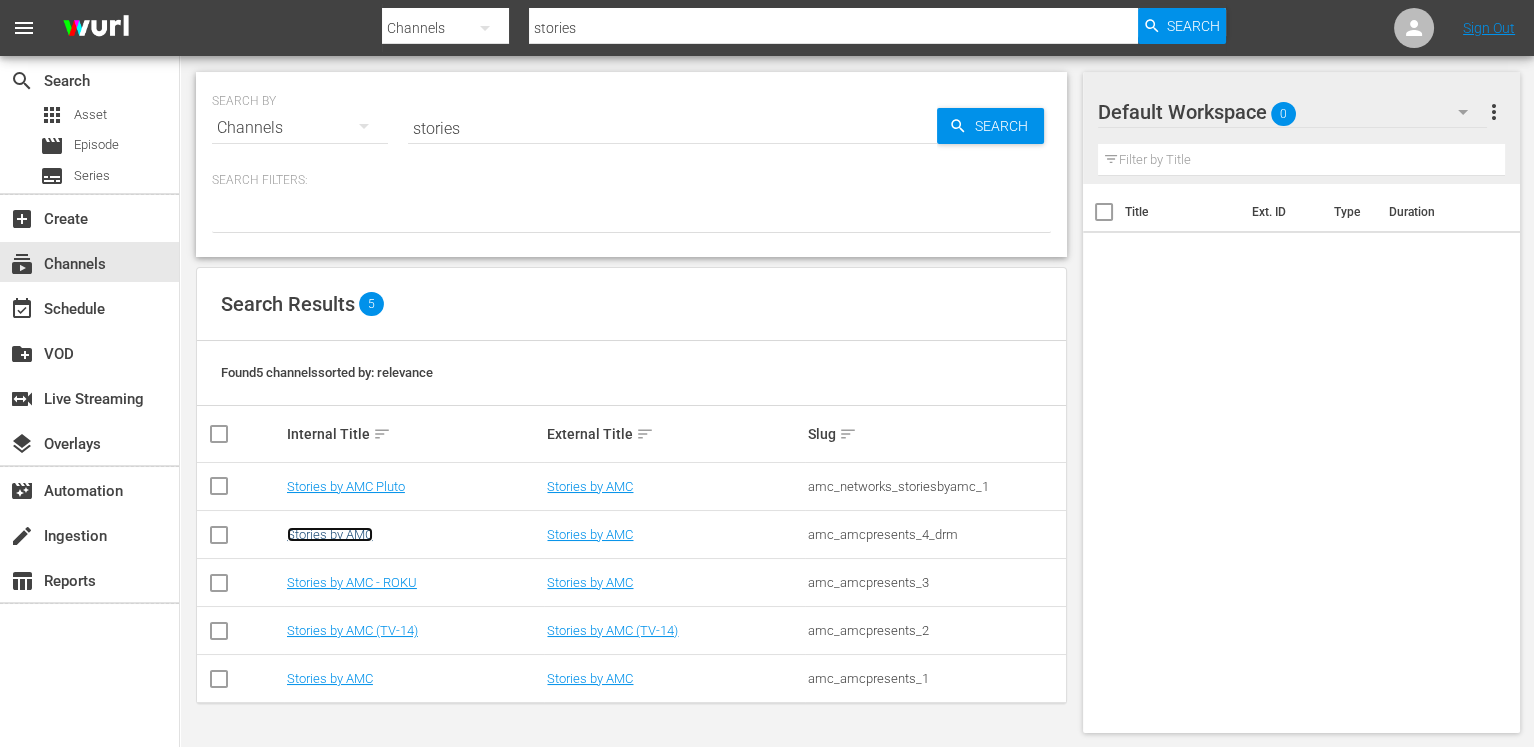 click on "Stories by AMC" at bounding box center (330, 534) 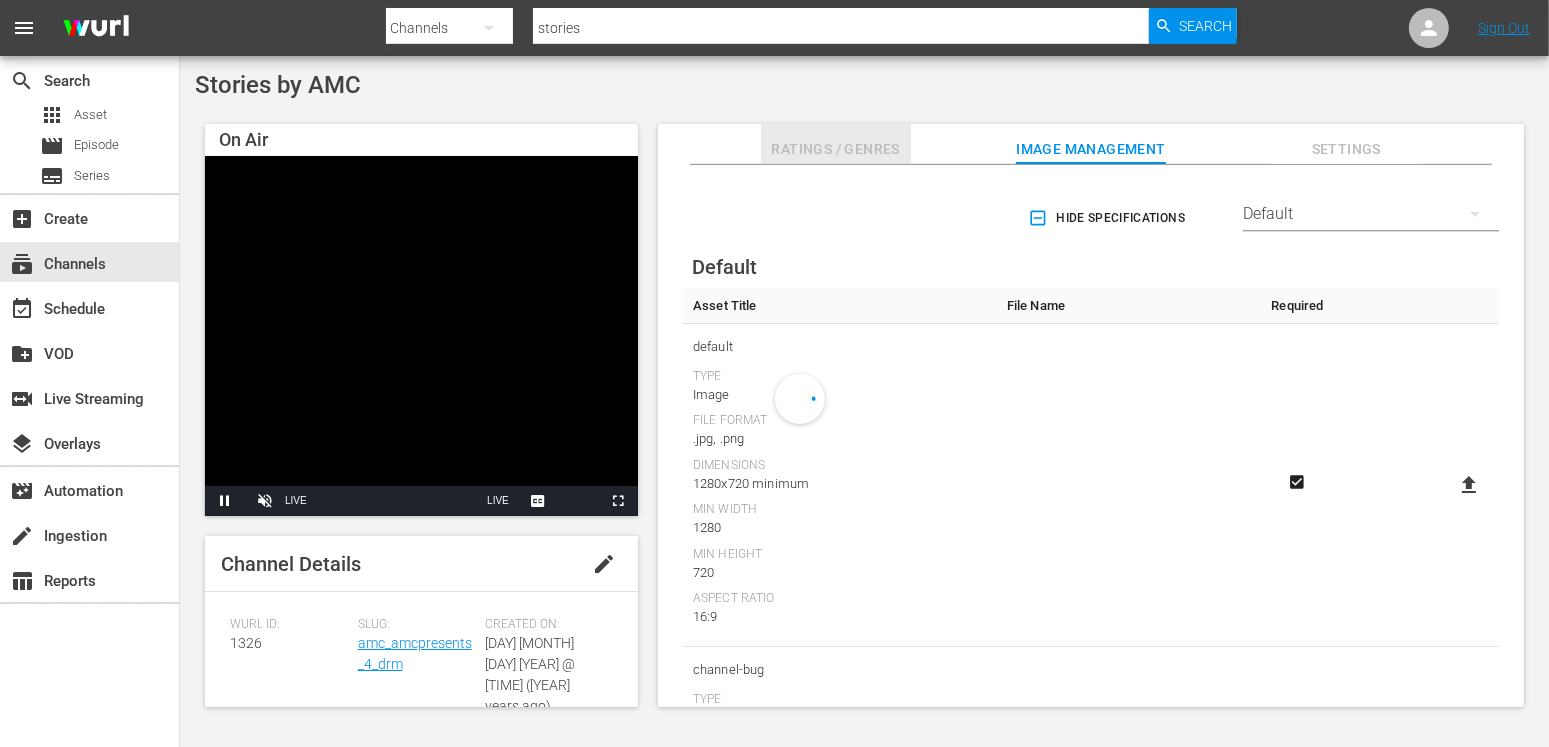 click on "Ratings / Genres" at bounding box center [836, 149] 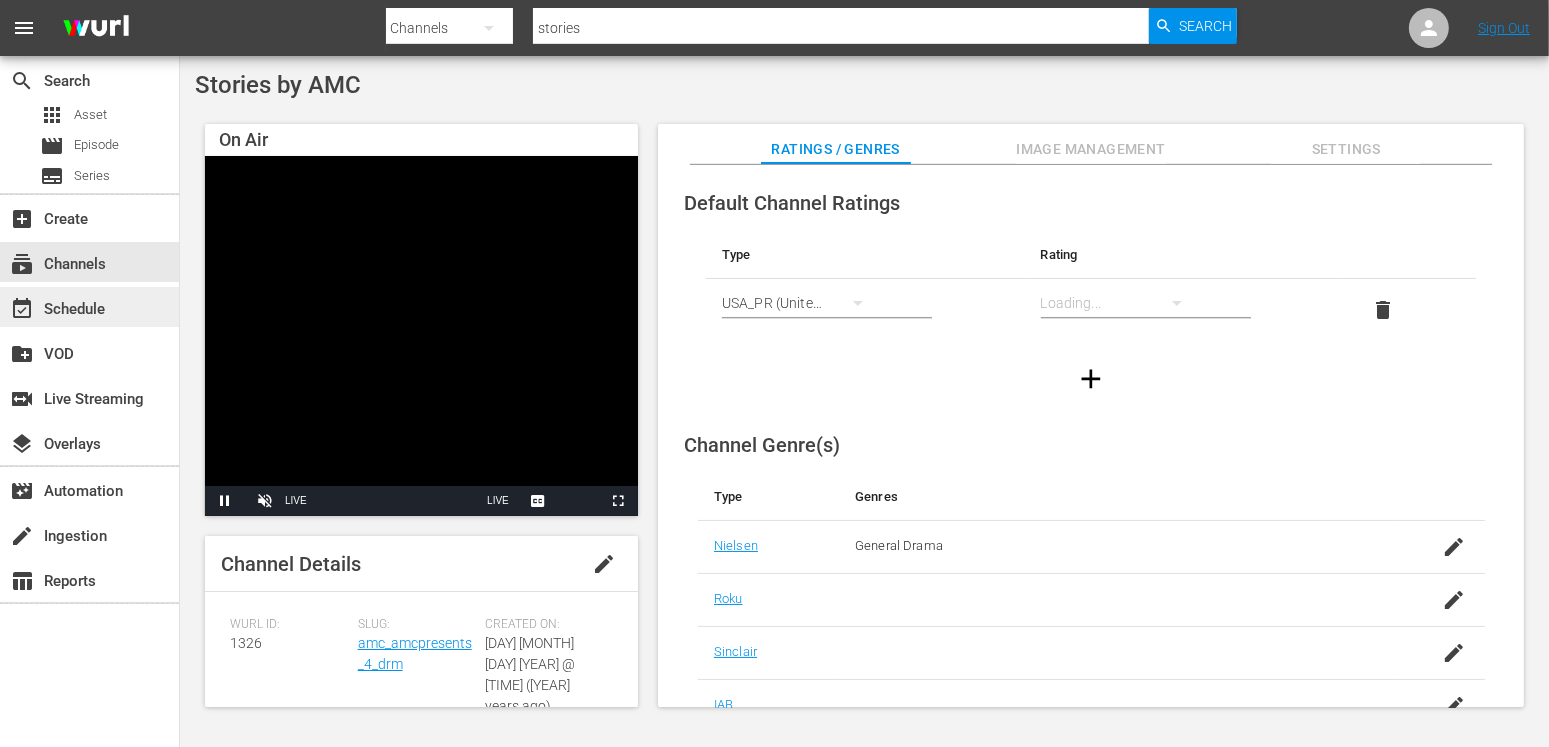 click on "event_available   Schedule" at bounding box center (89, 307) 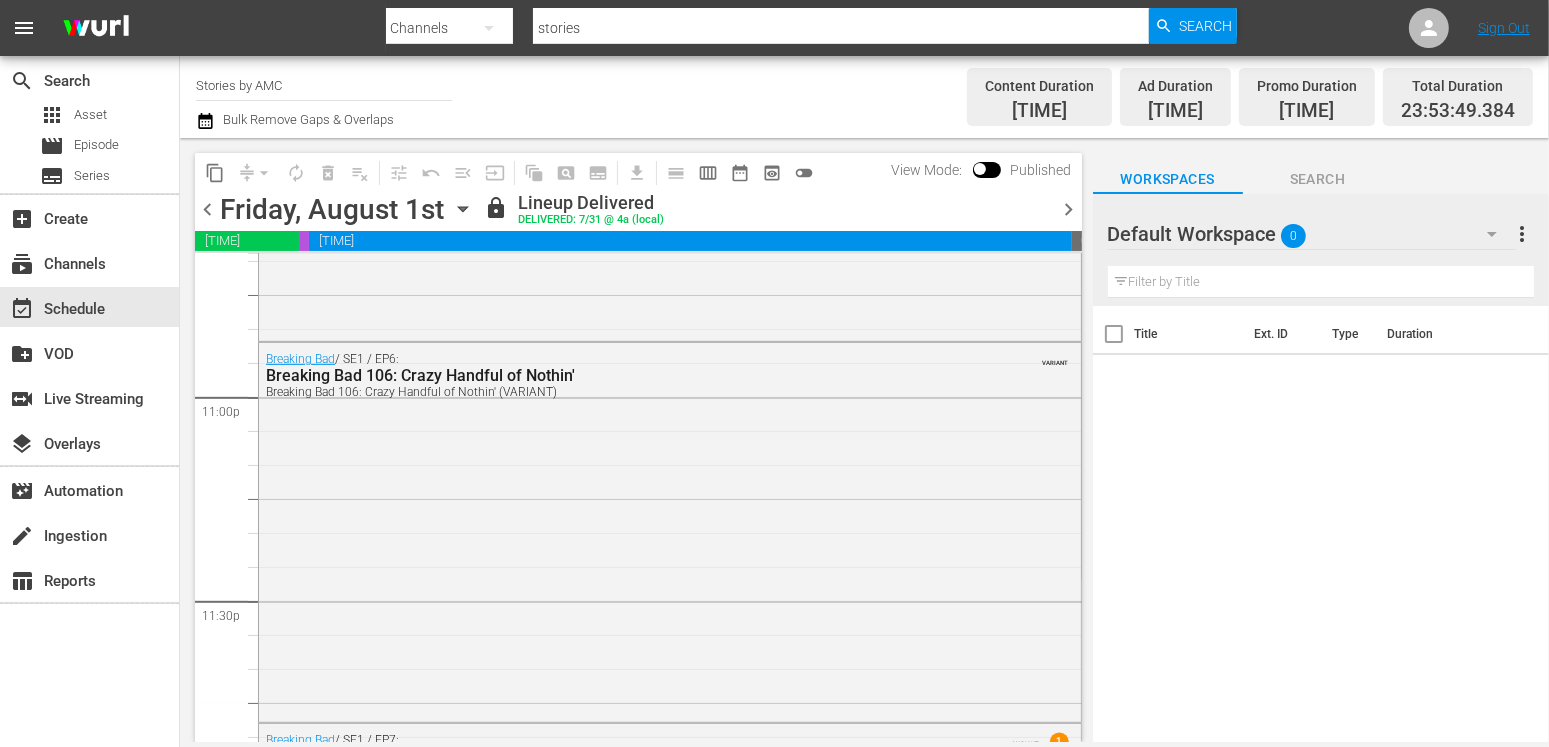 scroll, scrollTop: 9603, scrollLeft: 0, axis: vertical 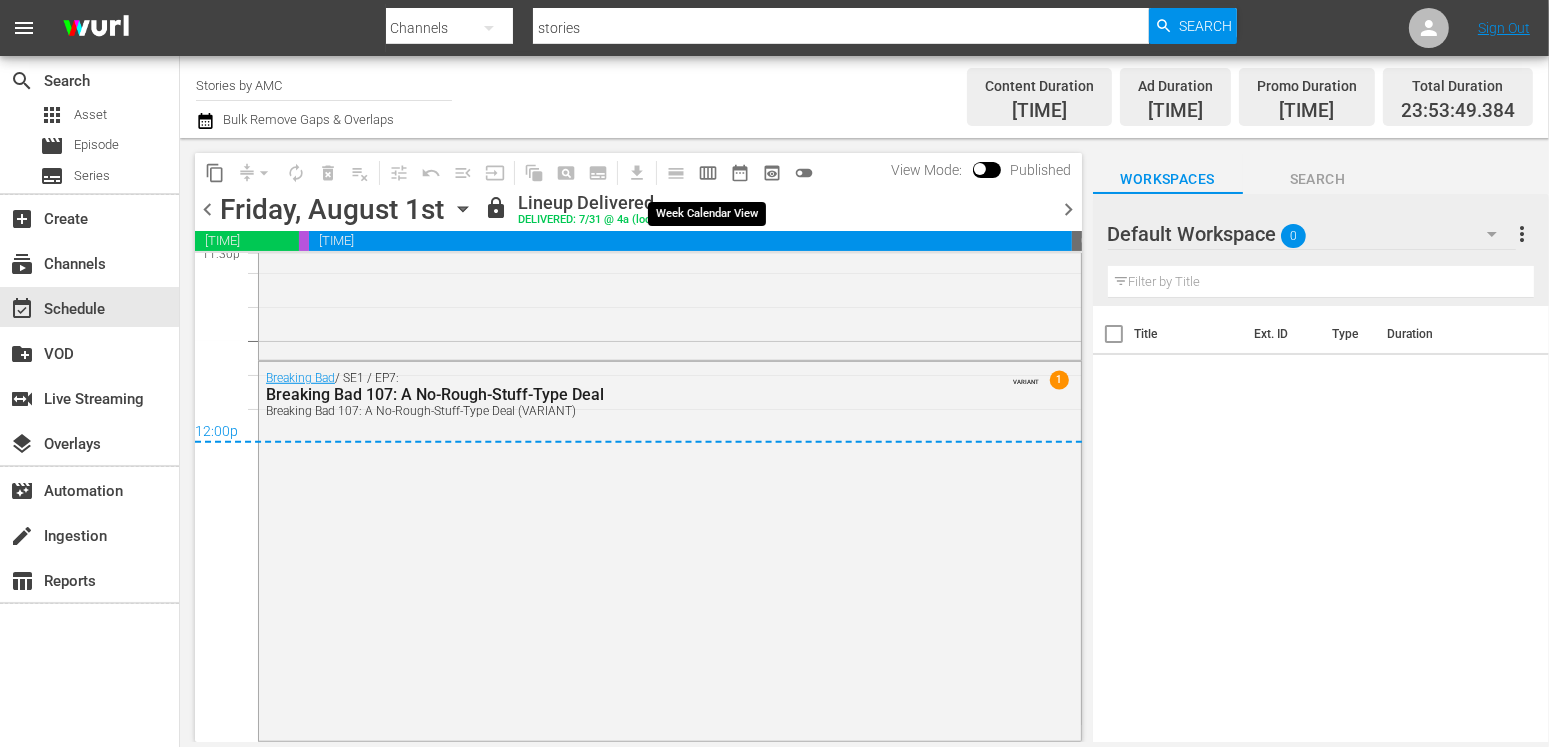 click on "calendar_view_week_outlined" at bounding box center [708, 173] 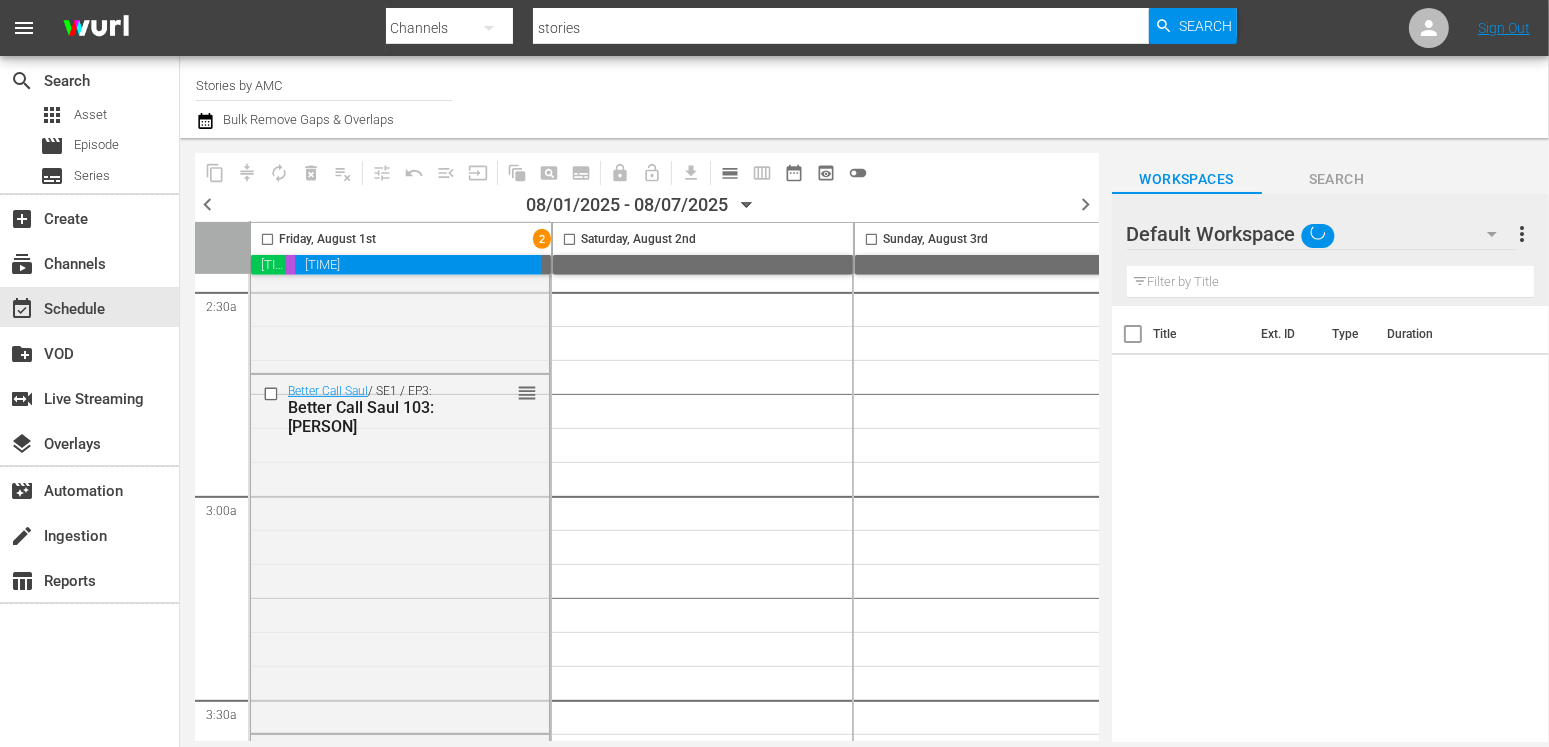 scroll, scrollTop: 1500, scrollLeft: 0, axis: vertical 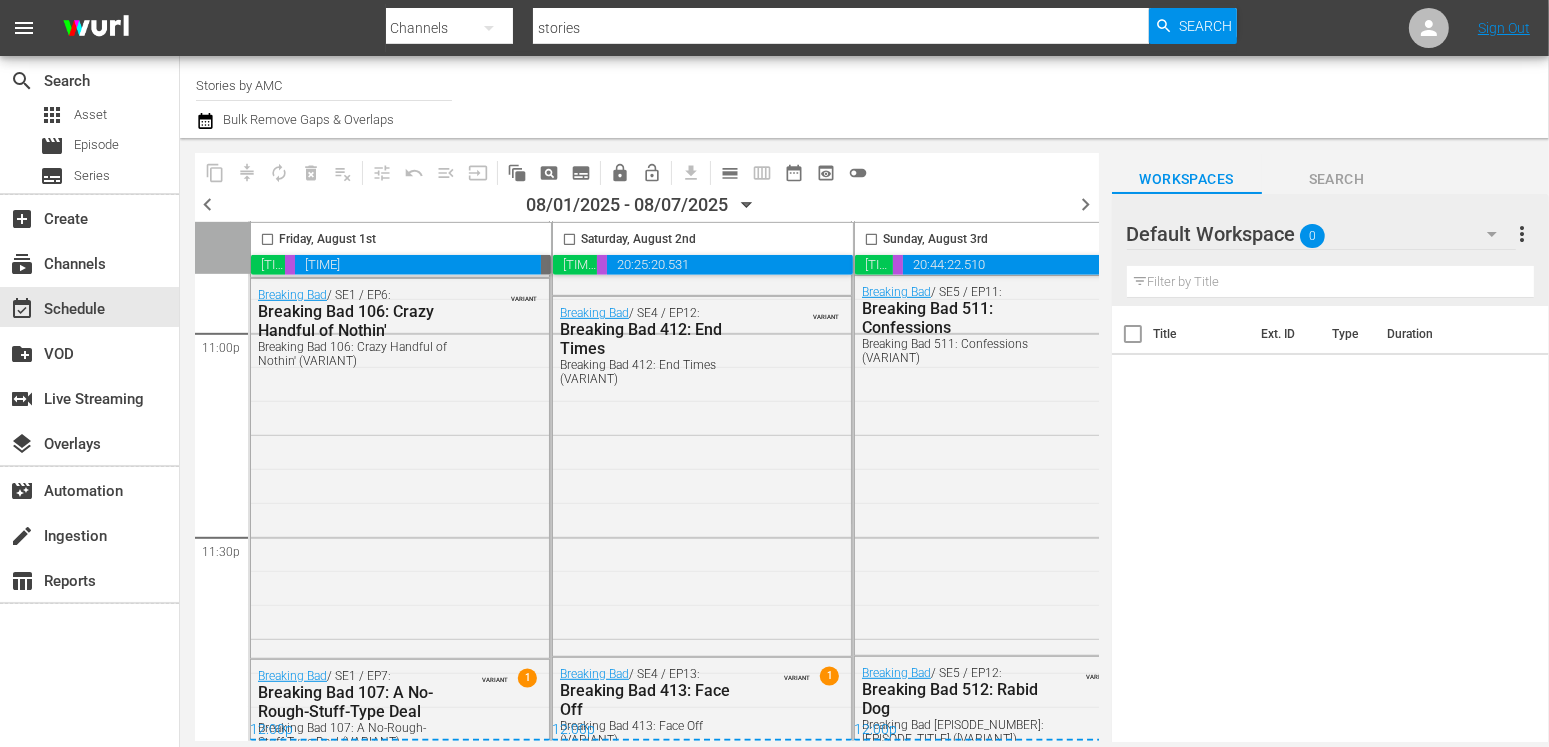 click on "chevron_right" at bounding box center [1086, 204] 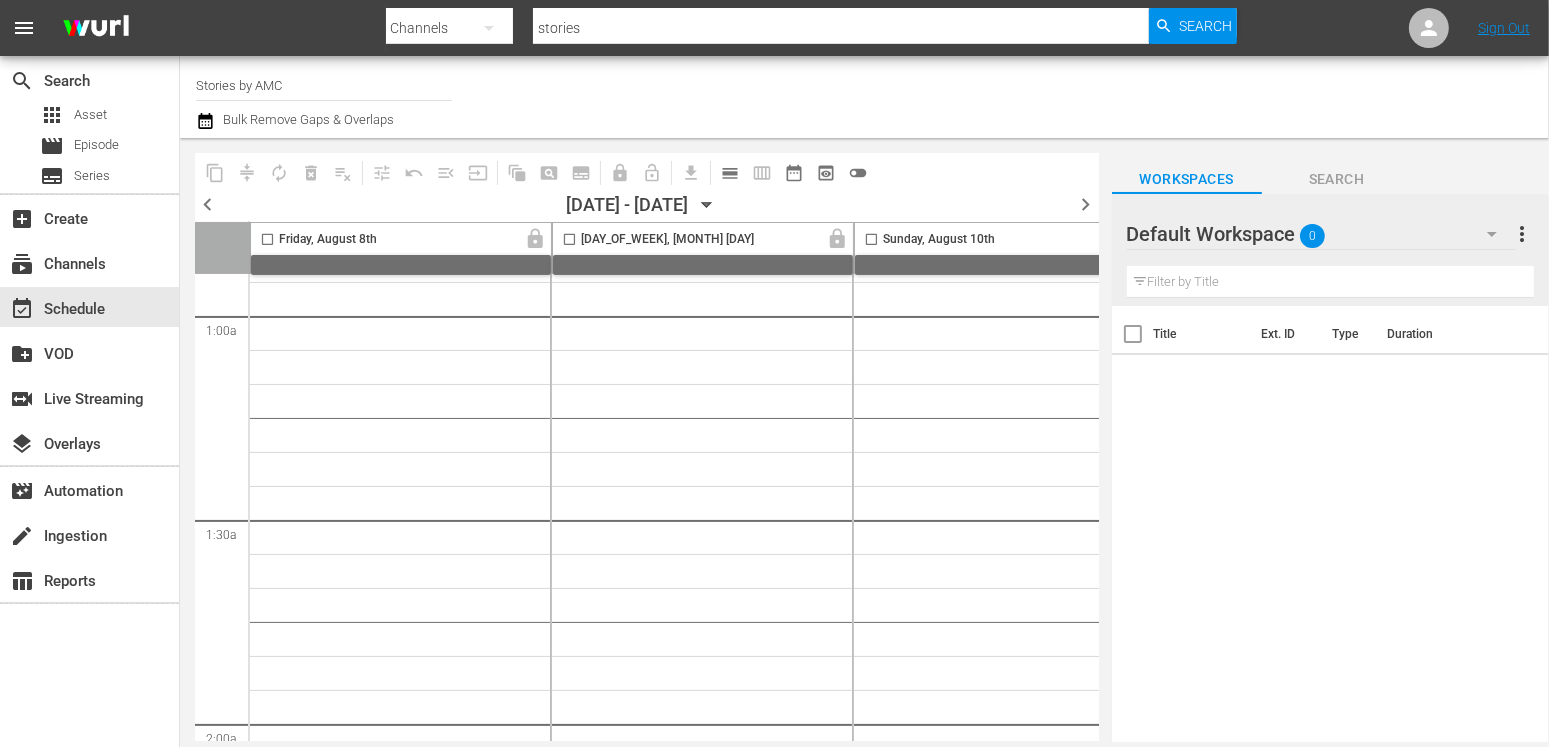scroll, scrollTop: 201, scrollLeft: 0, axis: vertical 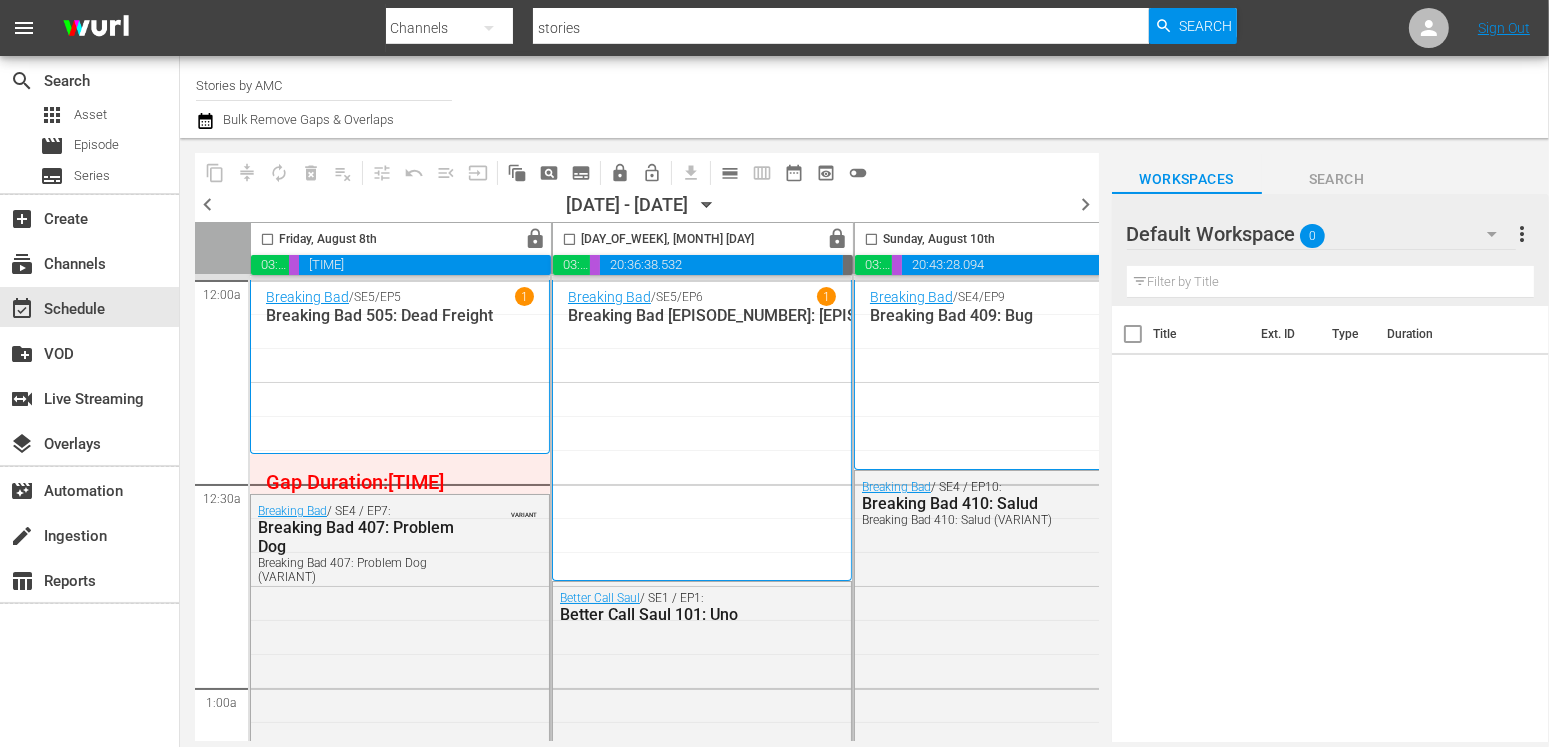 click on "chevron_right" at bounding box center [1086, 204] 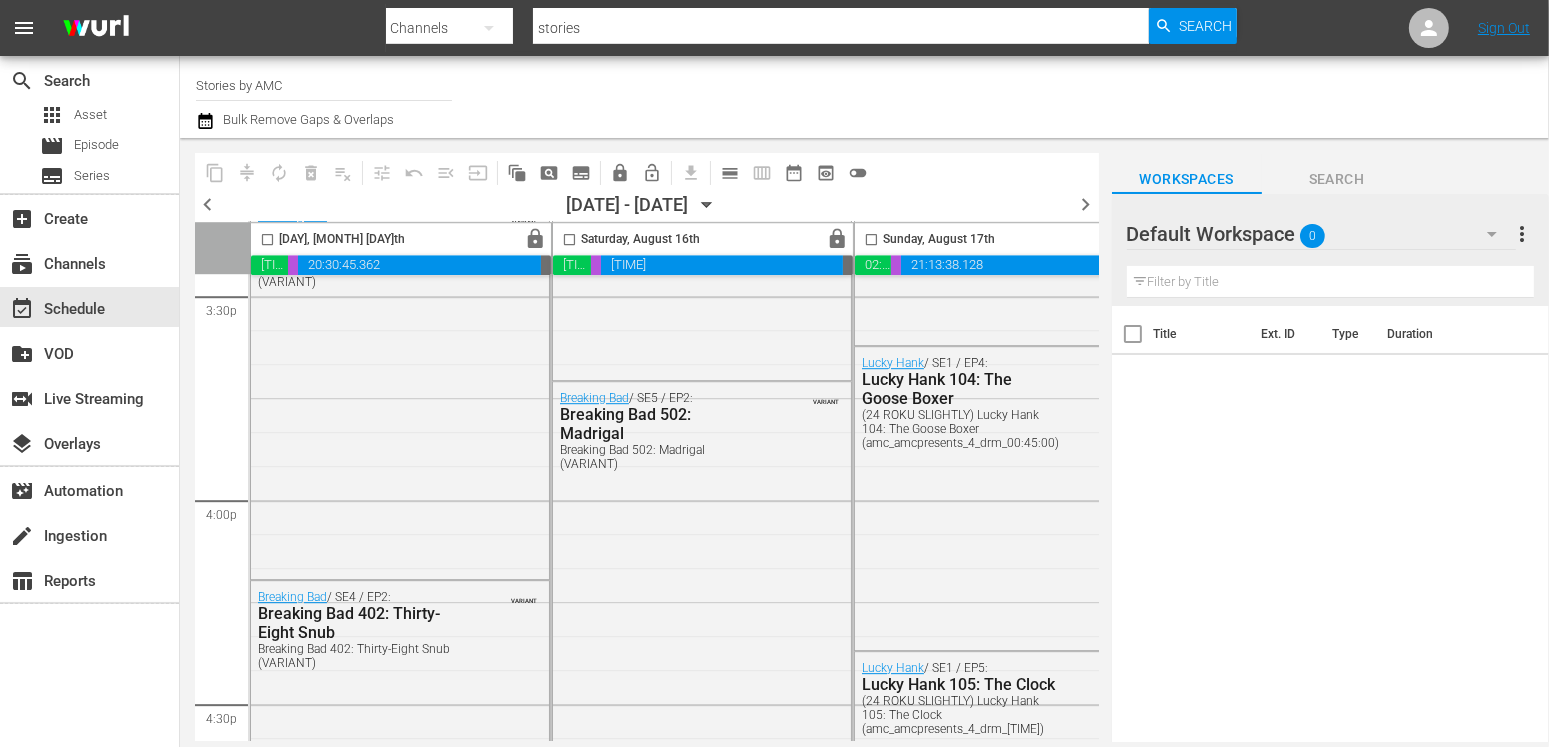scroll, scrollTop: 9338, scrollLeft: 0, axis: vertical 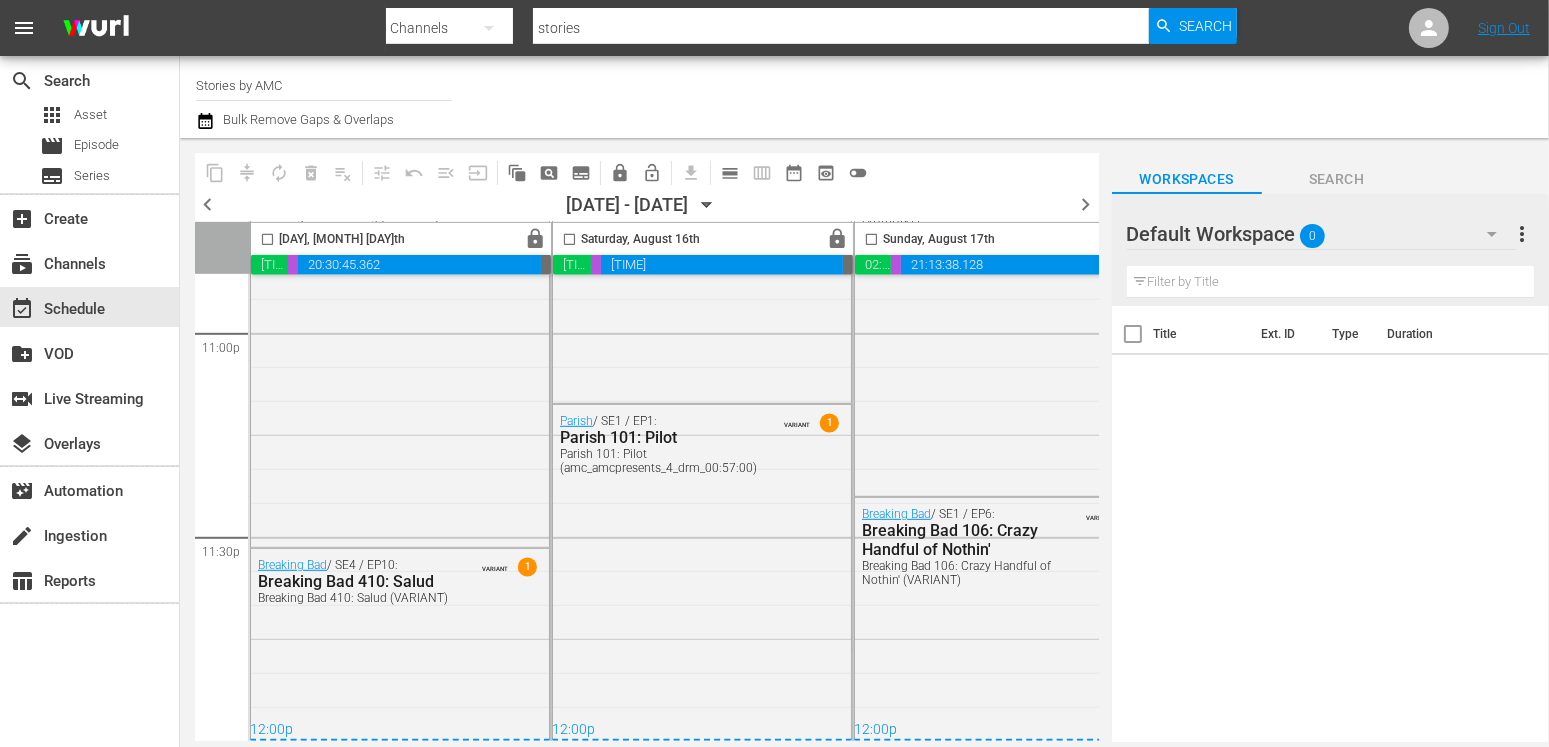 click on "chevron_left" at bounding box center (207, 204) 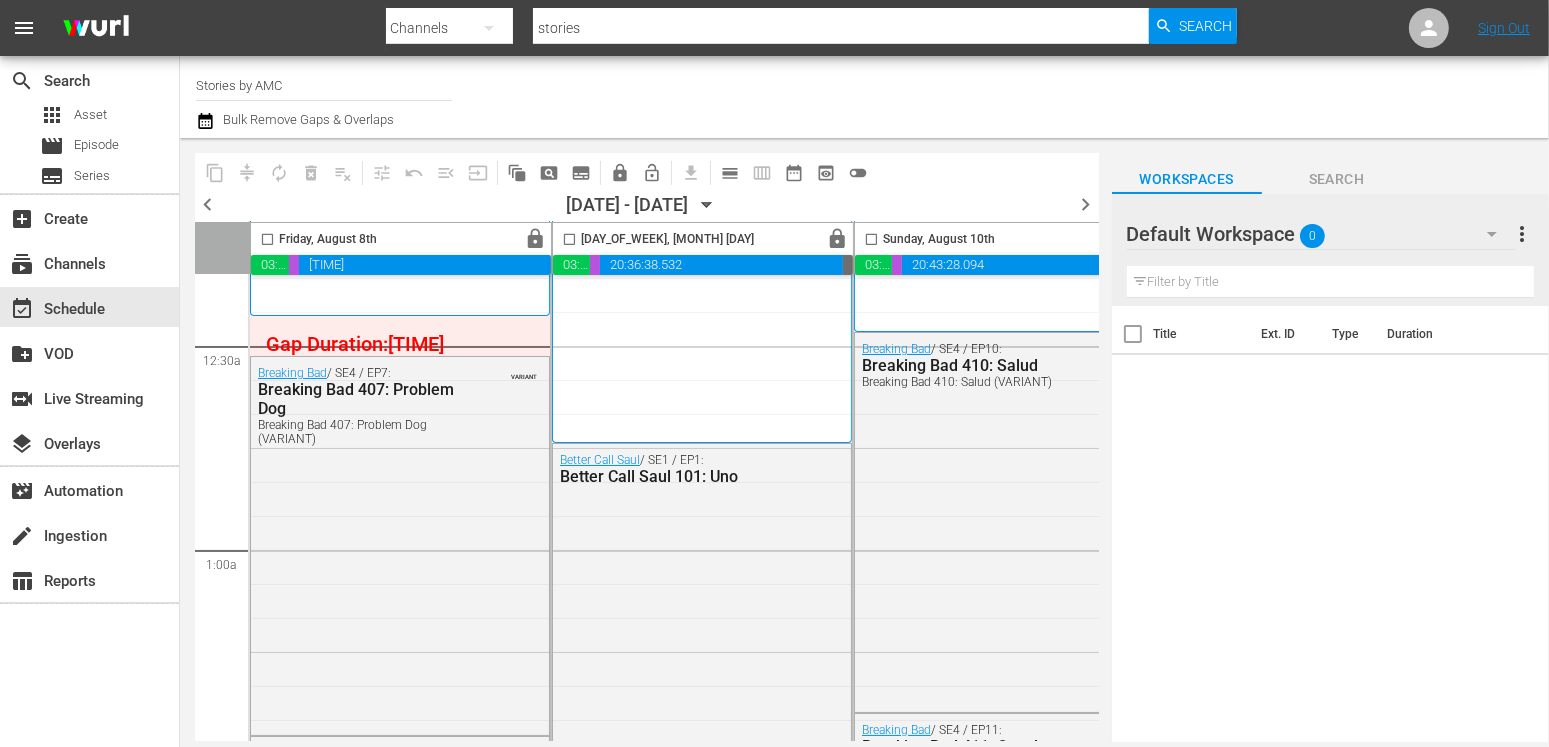 scroll, scrollTop: 0, scrollLeft: 0, axis: both 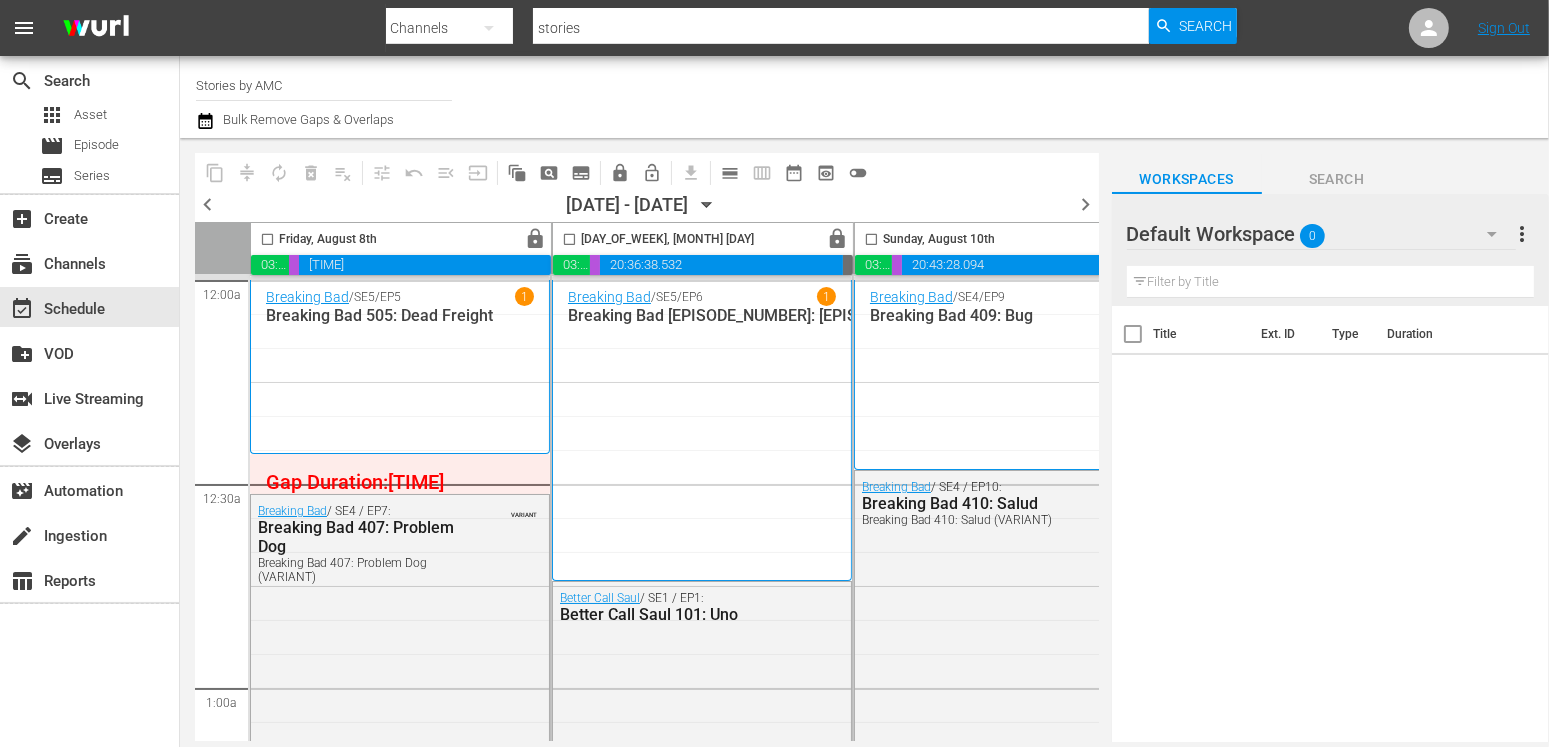 click on "chevron_left" at bounding box center (207, 204) 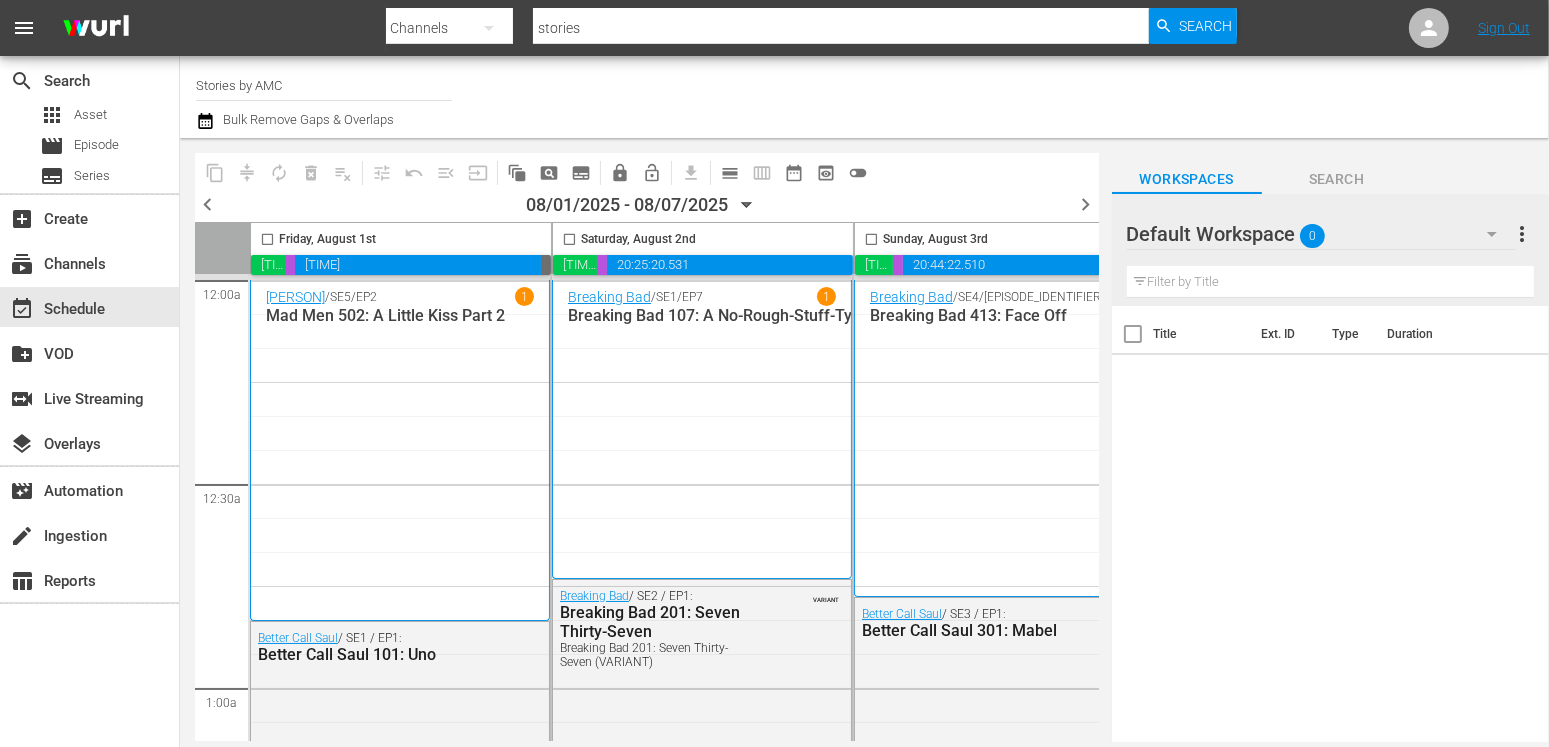 click on "chevron_right" at bounding box center [1086, 204] 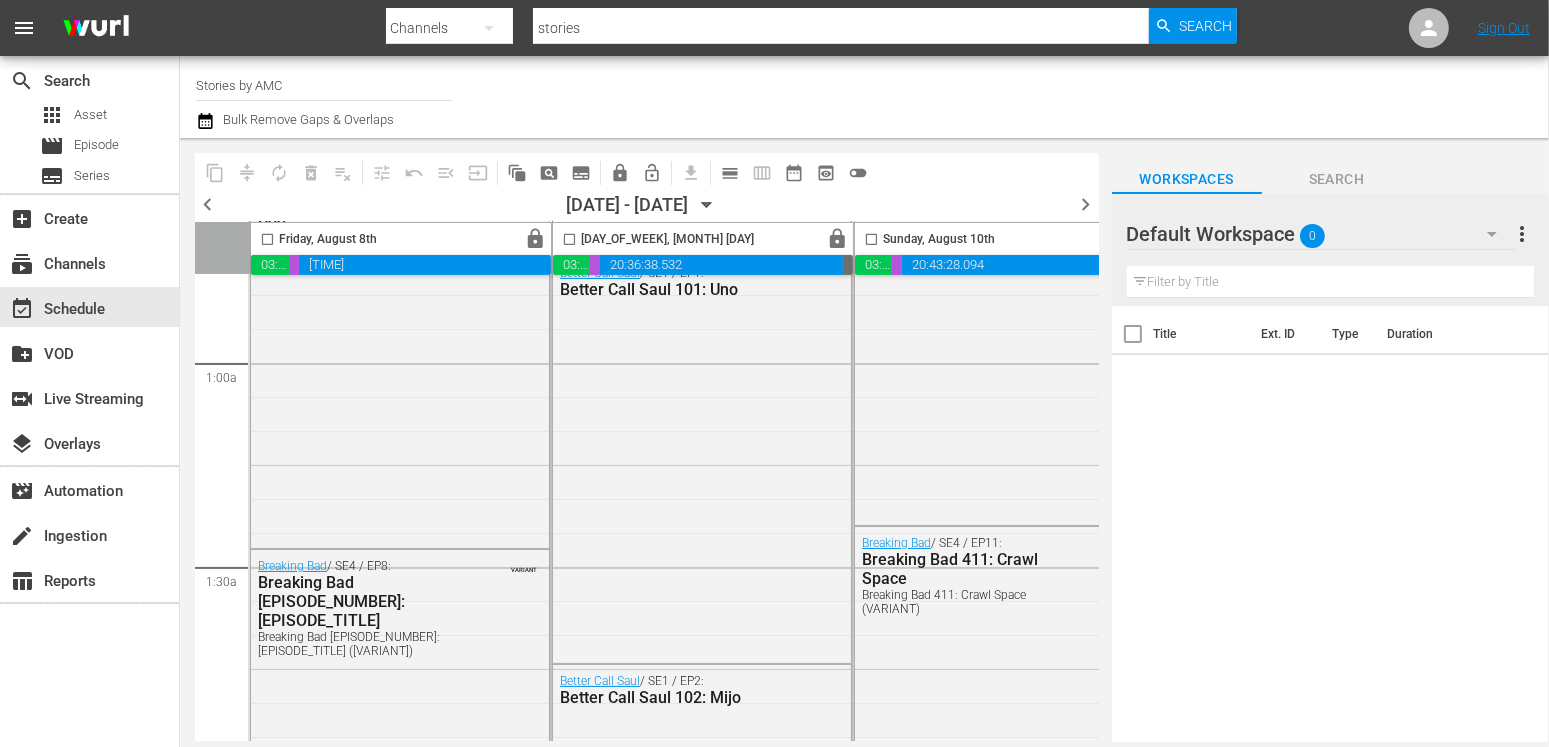 scroll, scrollTop: 0, scrollLeft: 0, axis: both 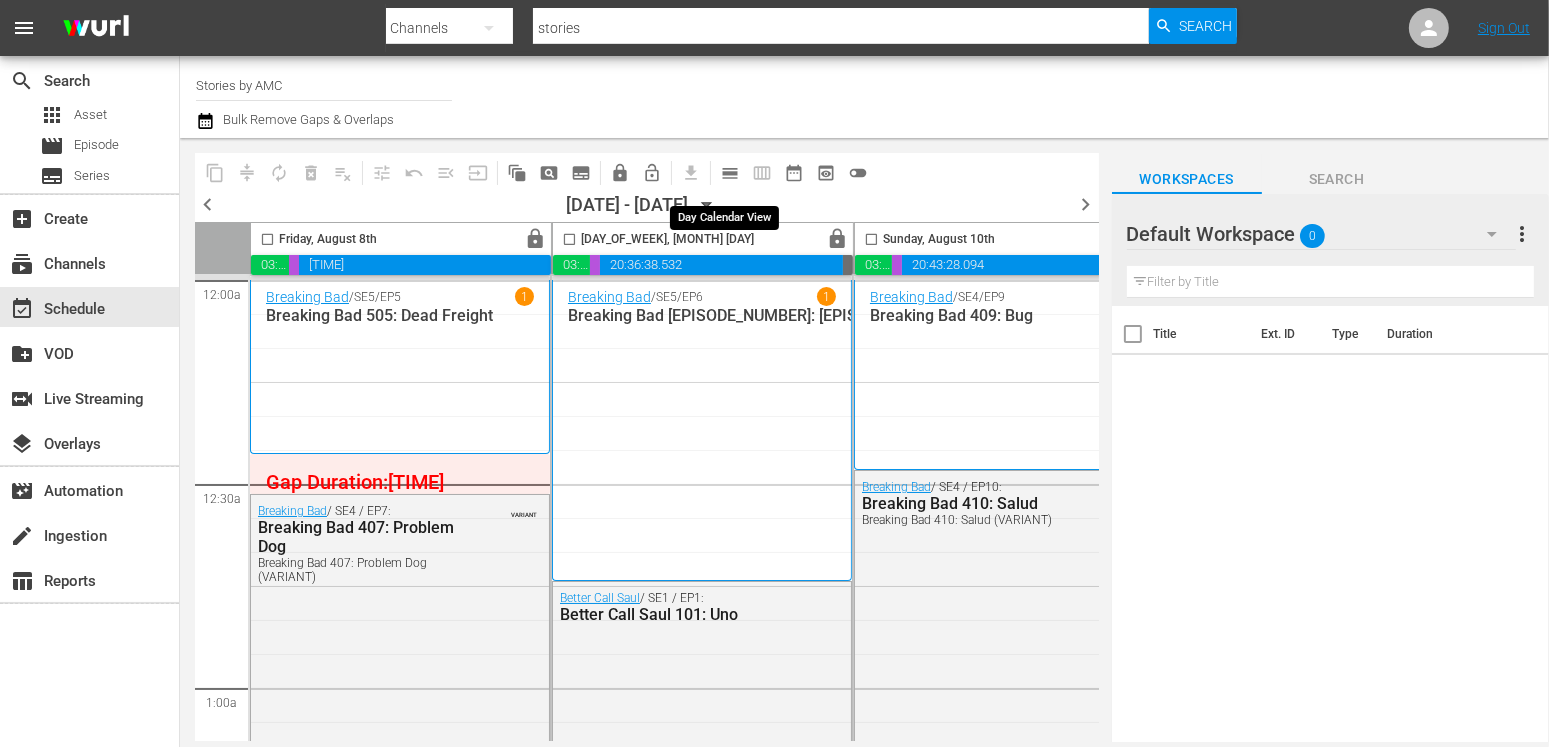 click on "calendar_view_day_outlined" at bounding box center (730, 173) 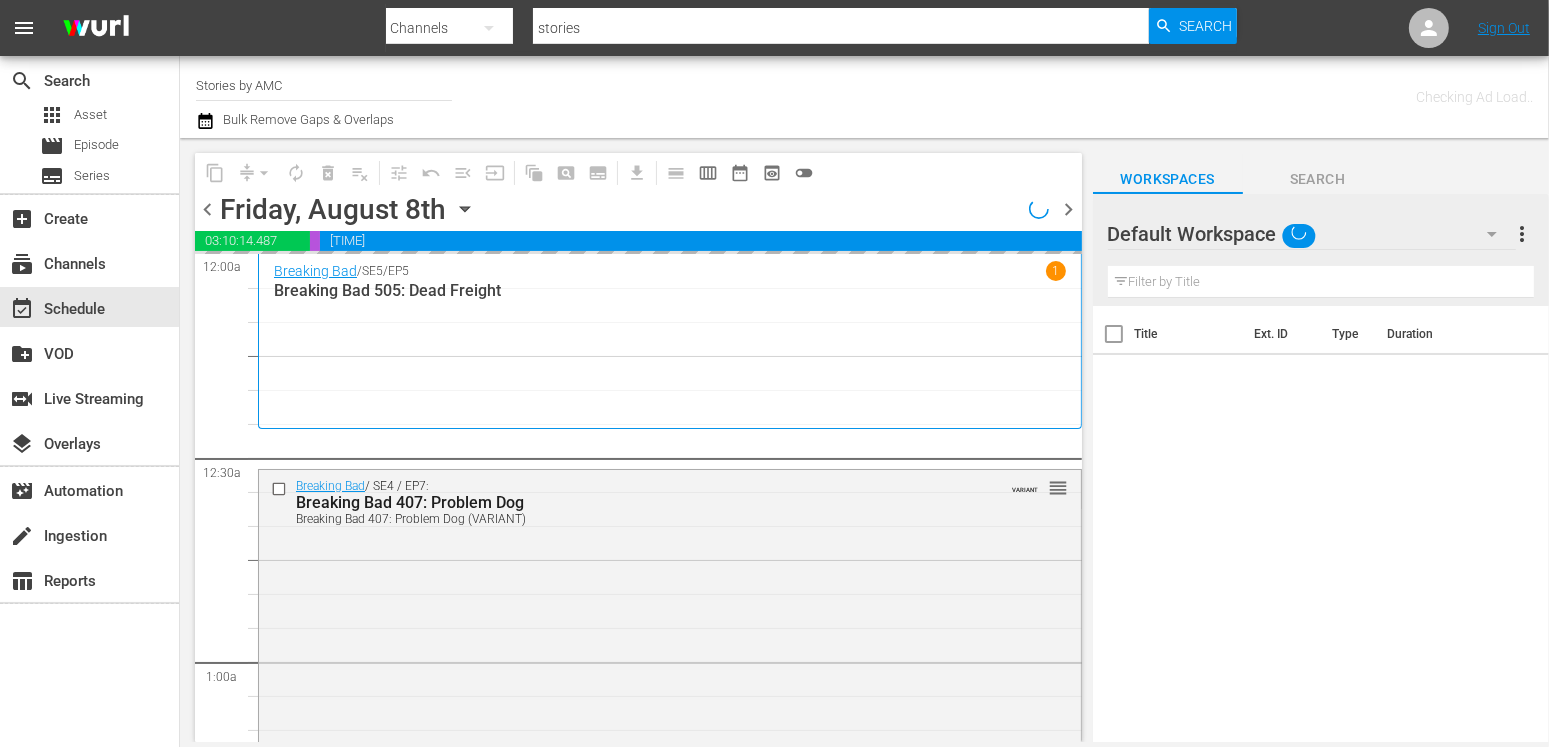 click on "chevron_left" at bounding box center [207, 209] 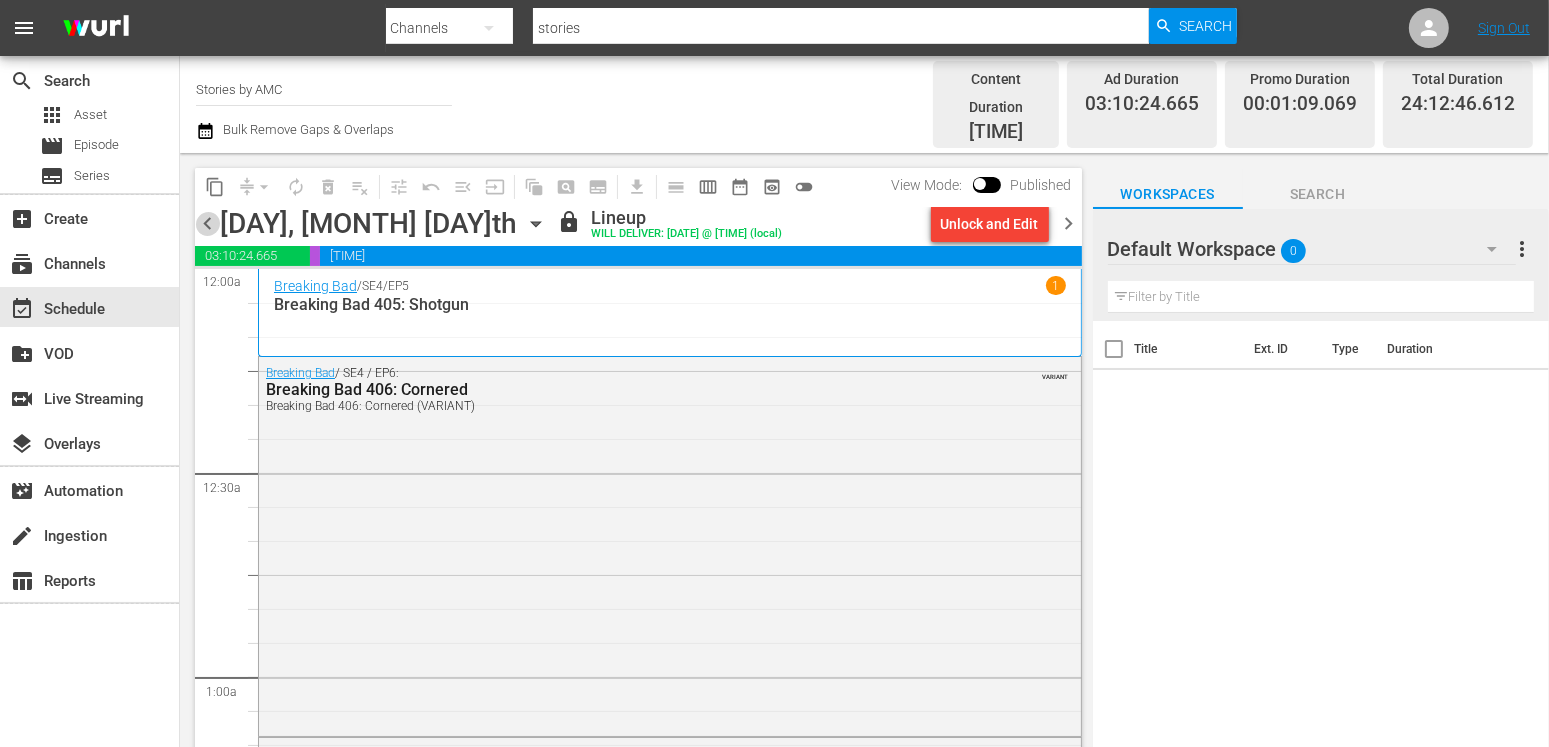 click on "chevron_left" at bounding box center (207, 223) 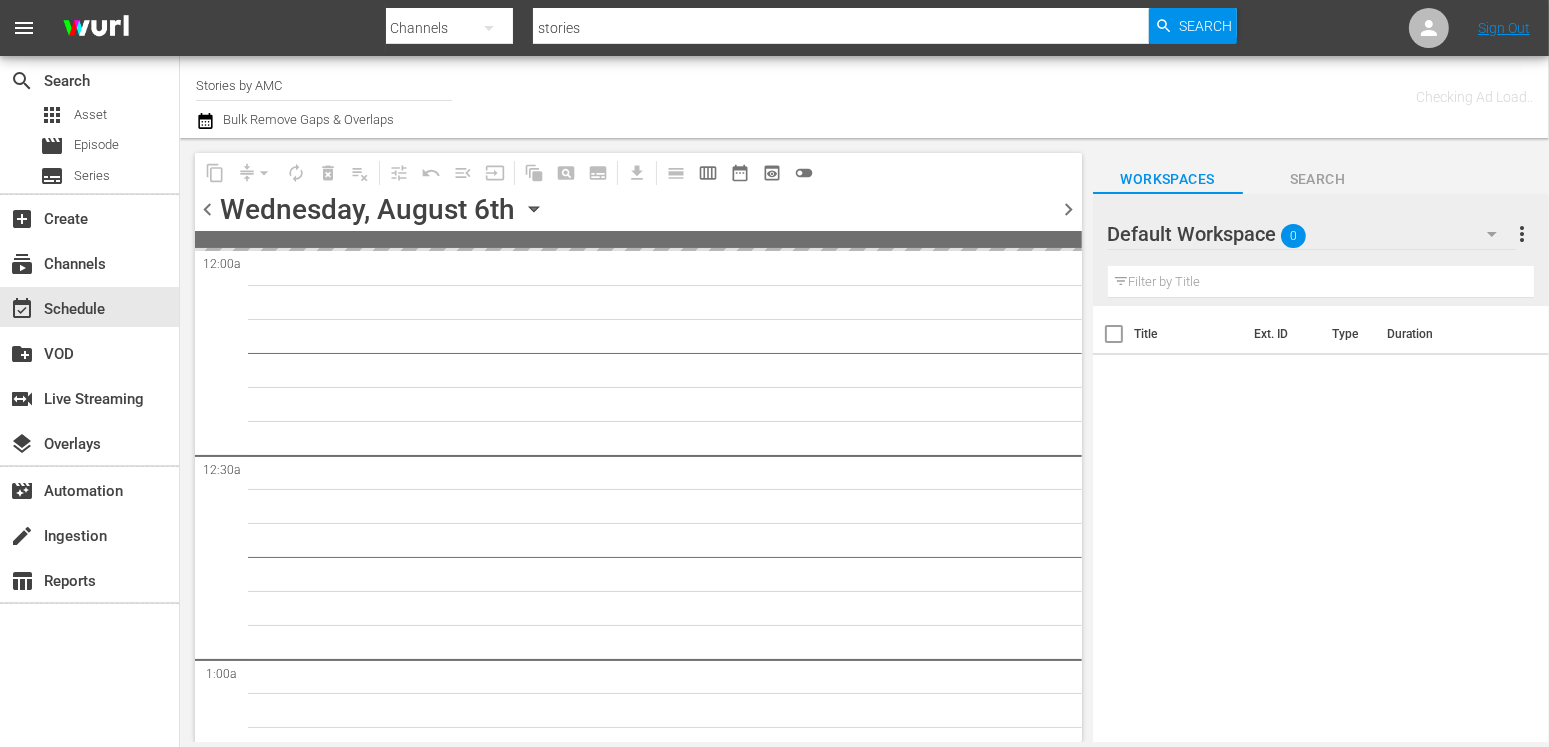 click on "chevron_left" at bounding box center (207, 209) 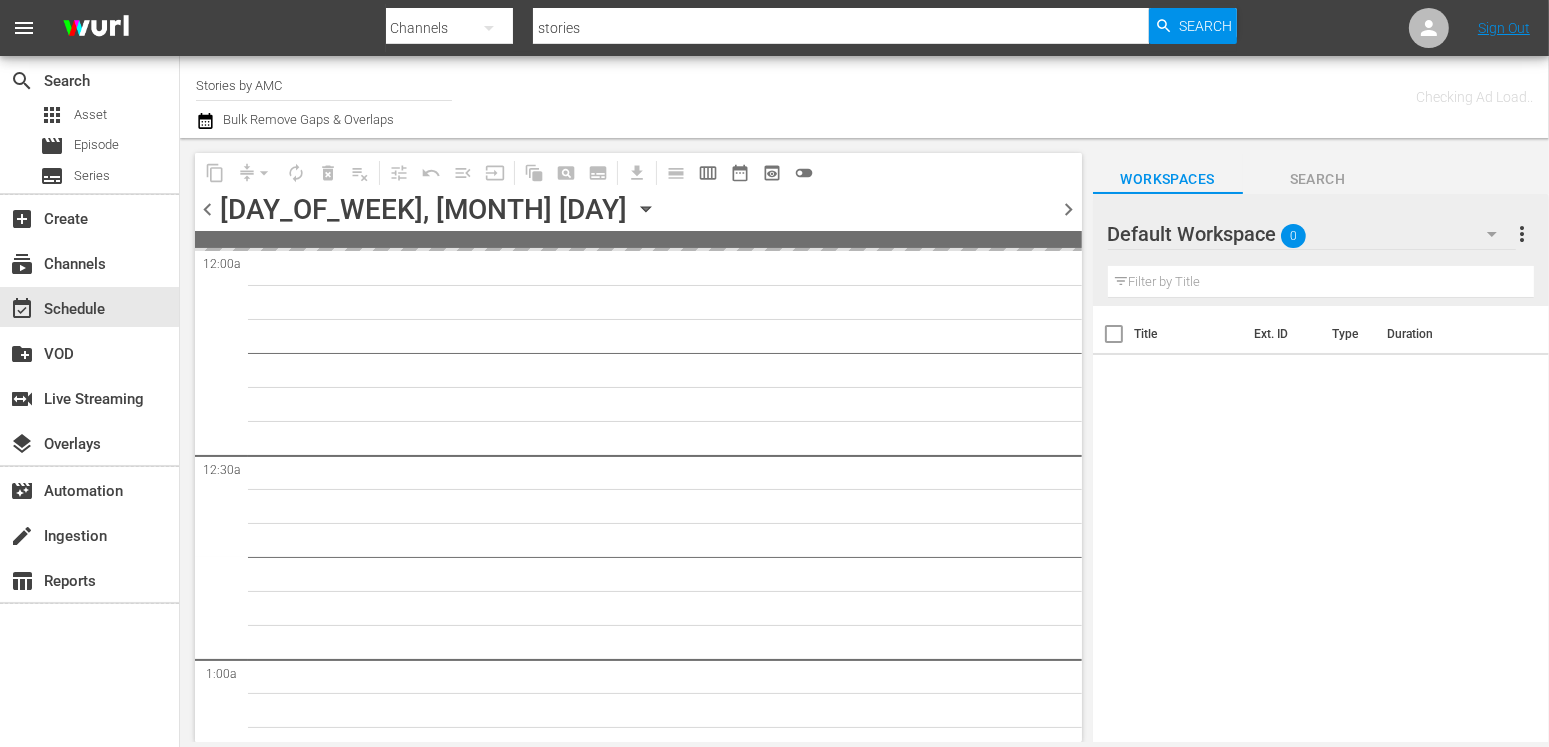 click on "chevron_left" at bounding box center [207, 209] 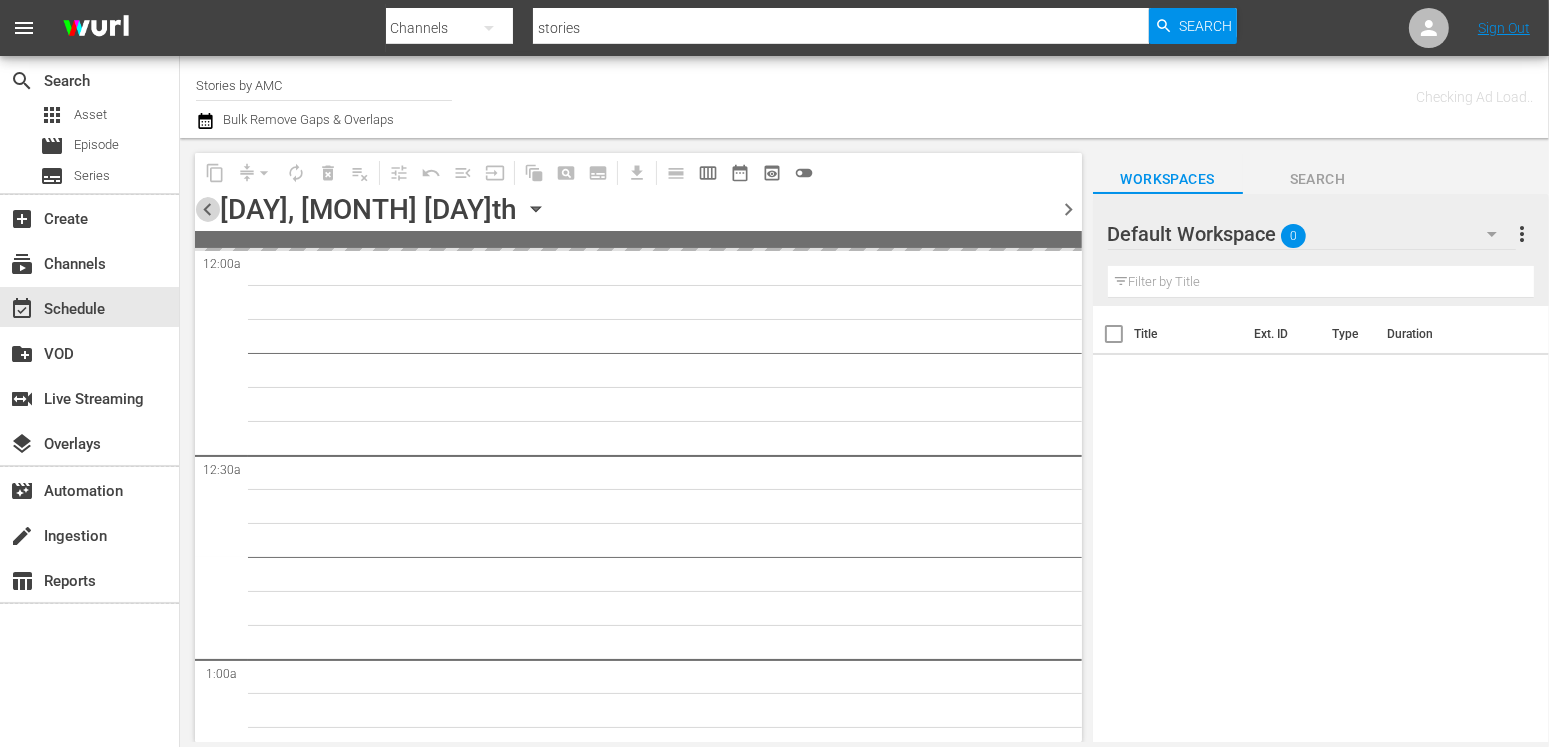 click on "chevron_left" at bounding box center [207, 209] 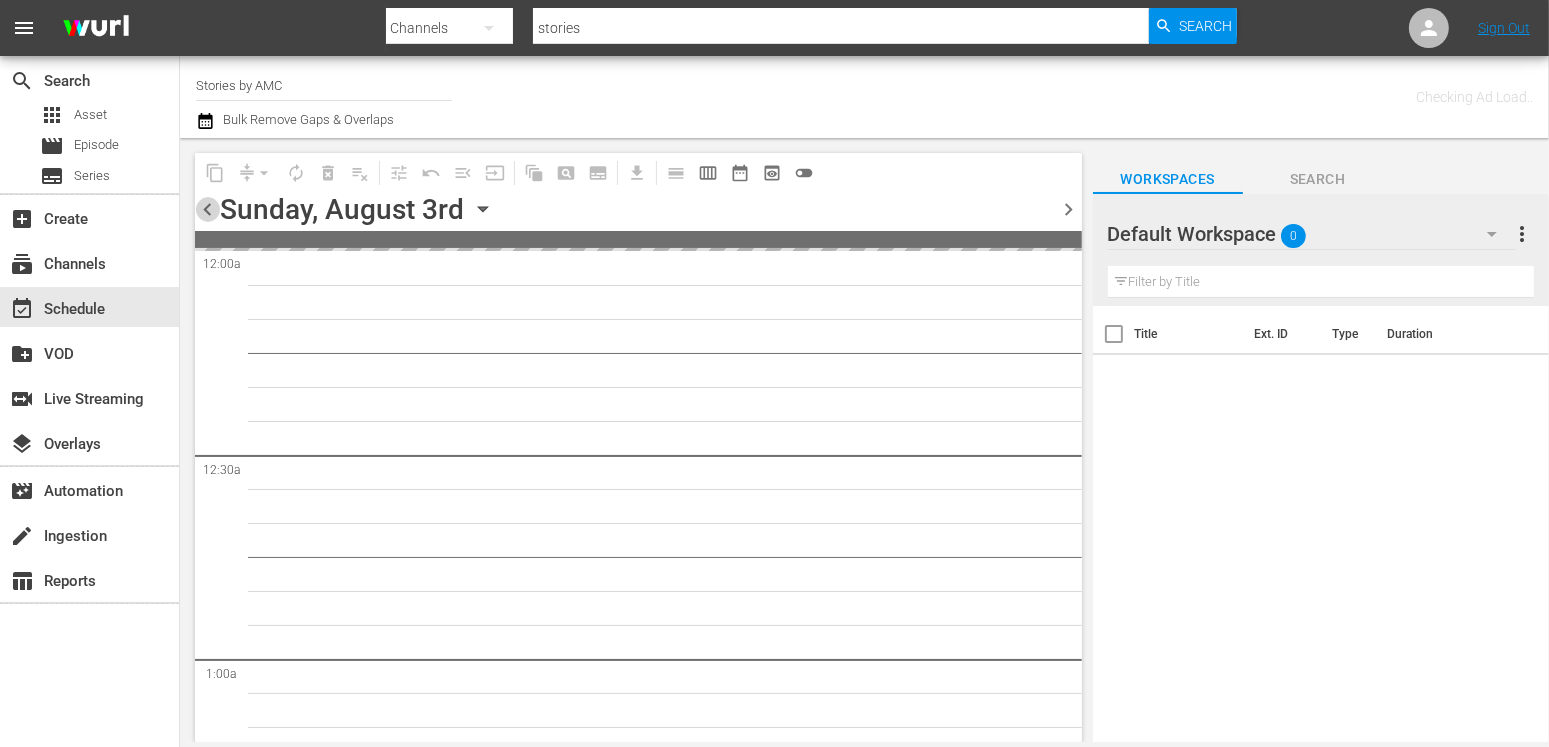 click on "chevron_left" at bounding box center [207, 209] 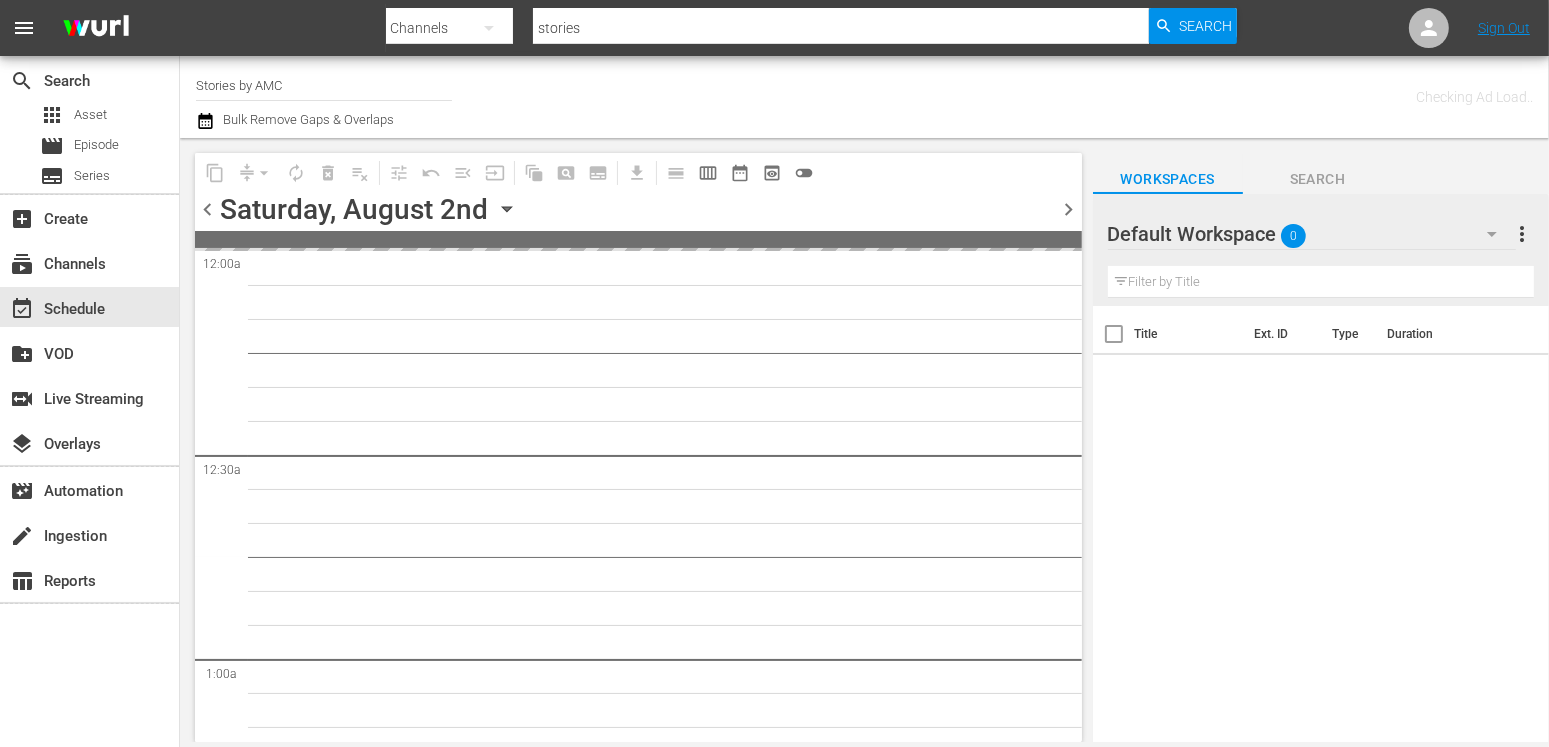 click on "chevron_left" at bounding box center (207, 209) 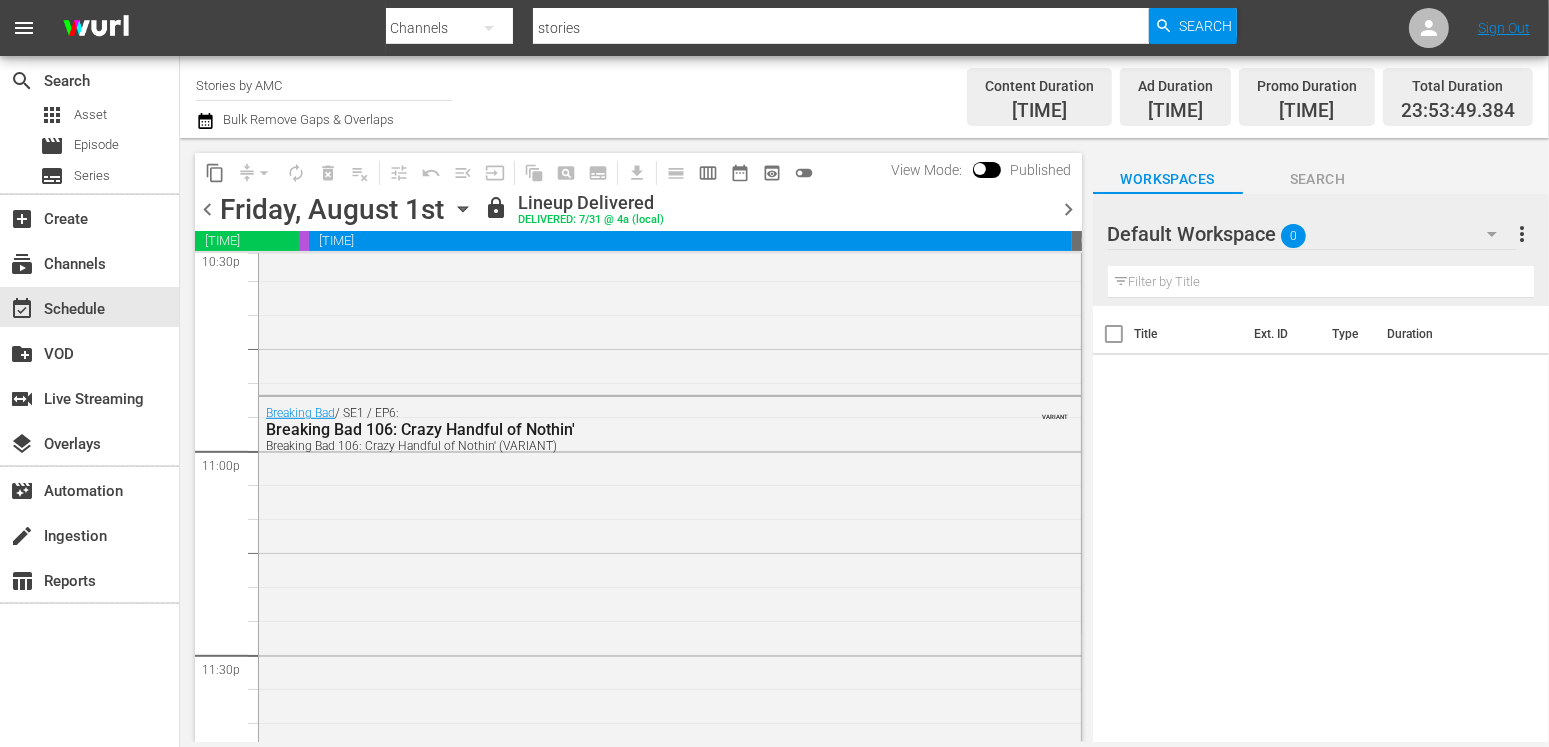 scroll, scrollTop: 9603, scrollLeft: 0, axis: vertical 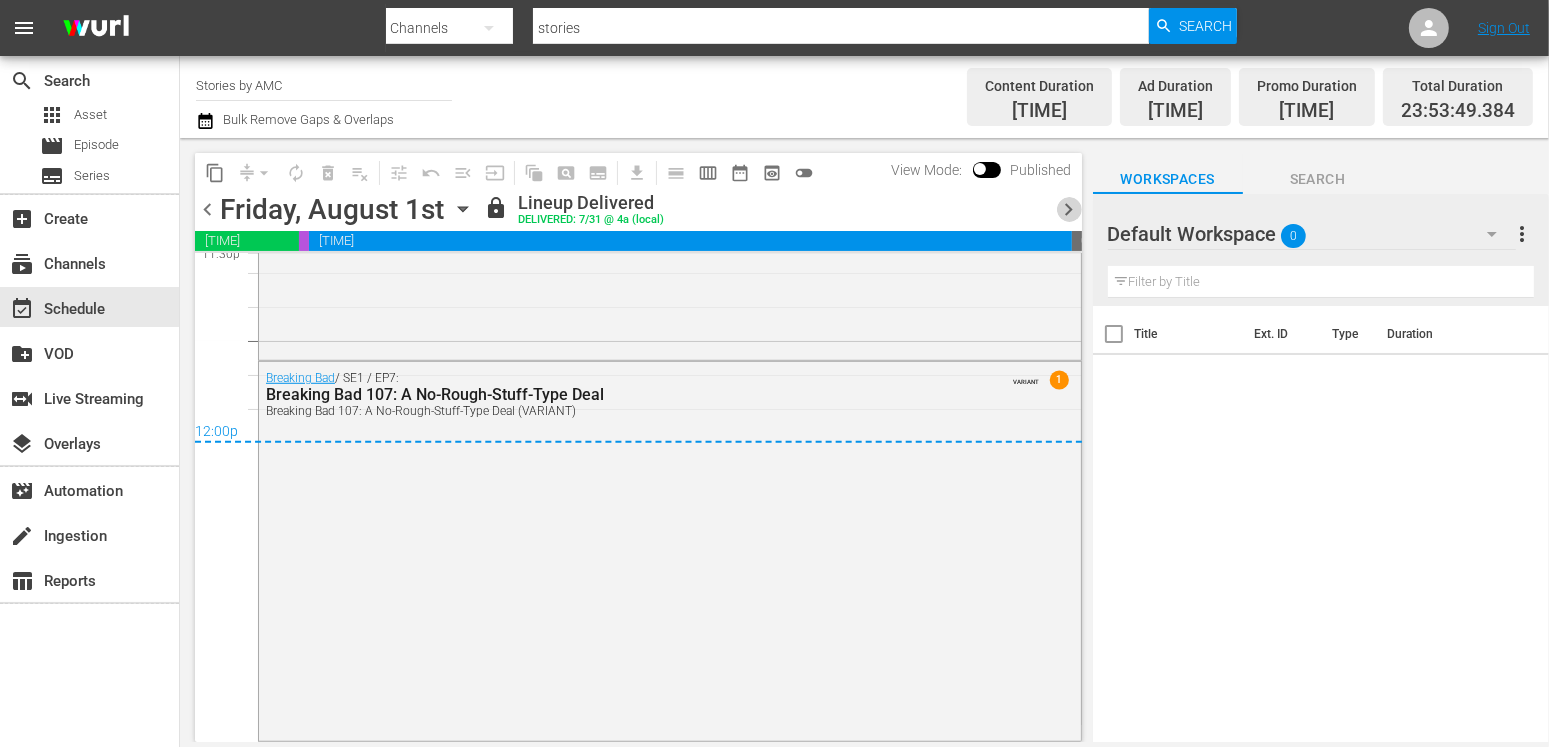 click on "chevron_right" at bounding box center (1069, 209) 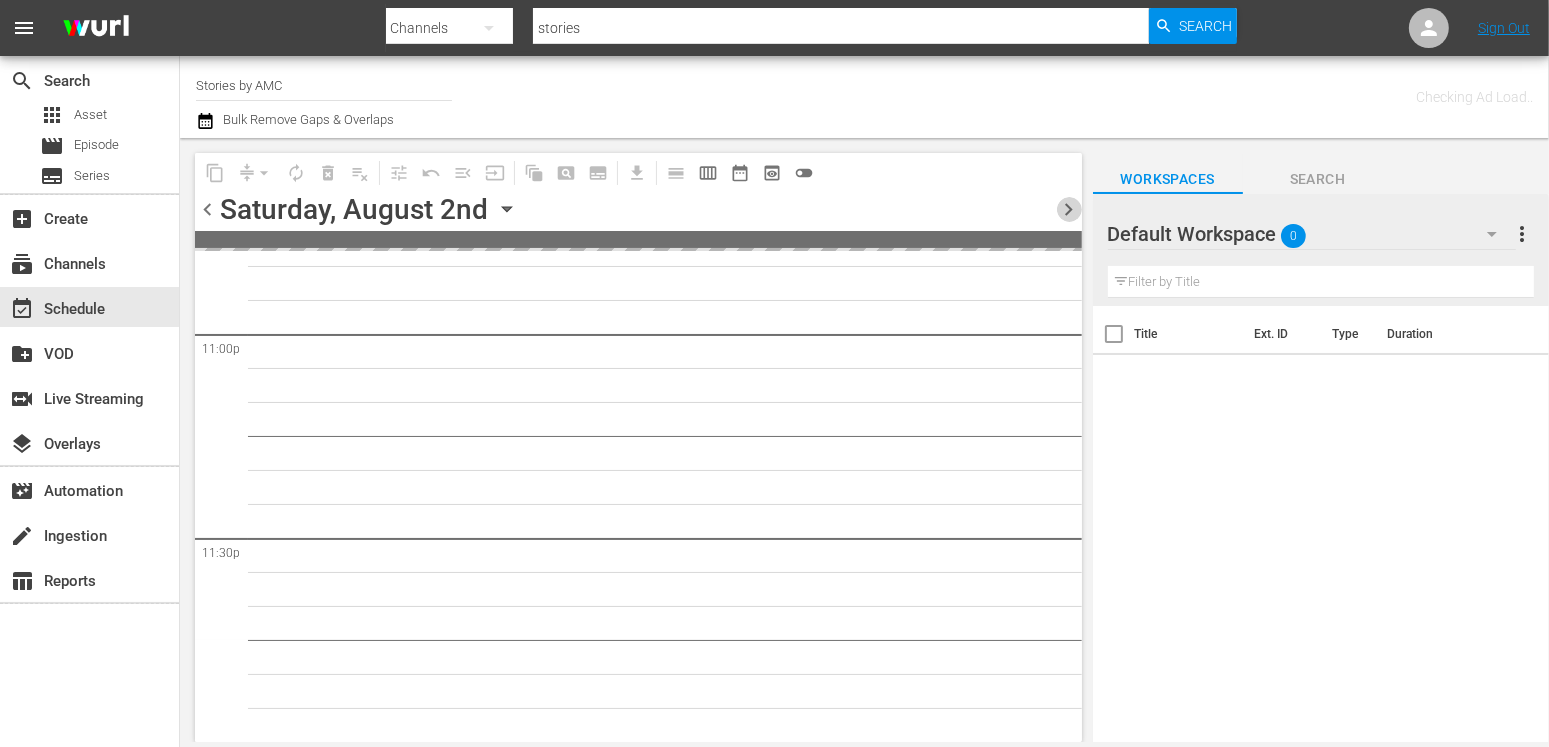click on "chevron_right" at bounding box center [1069, 209] 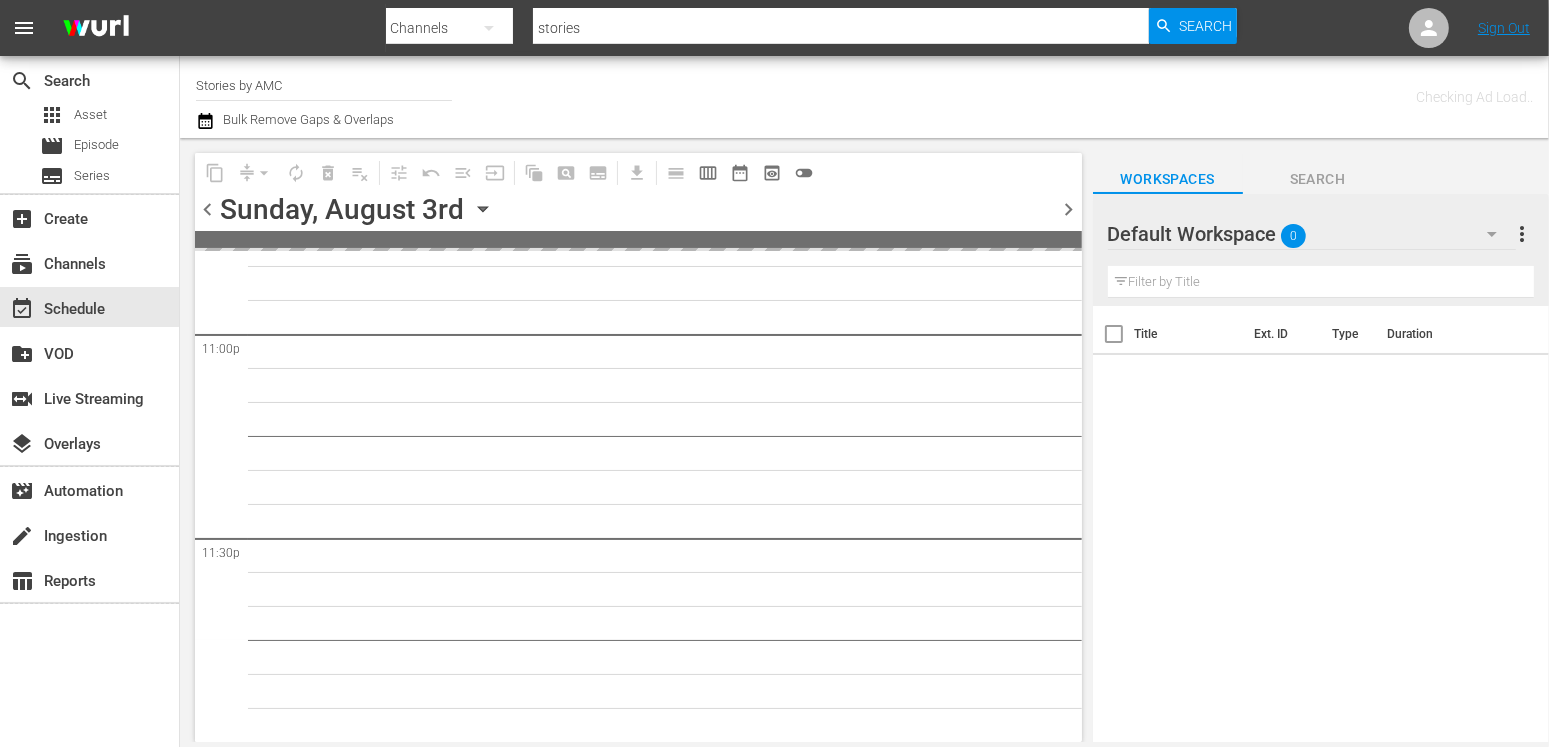 click on "chevron_right" at bounding box center [1069, 209] 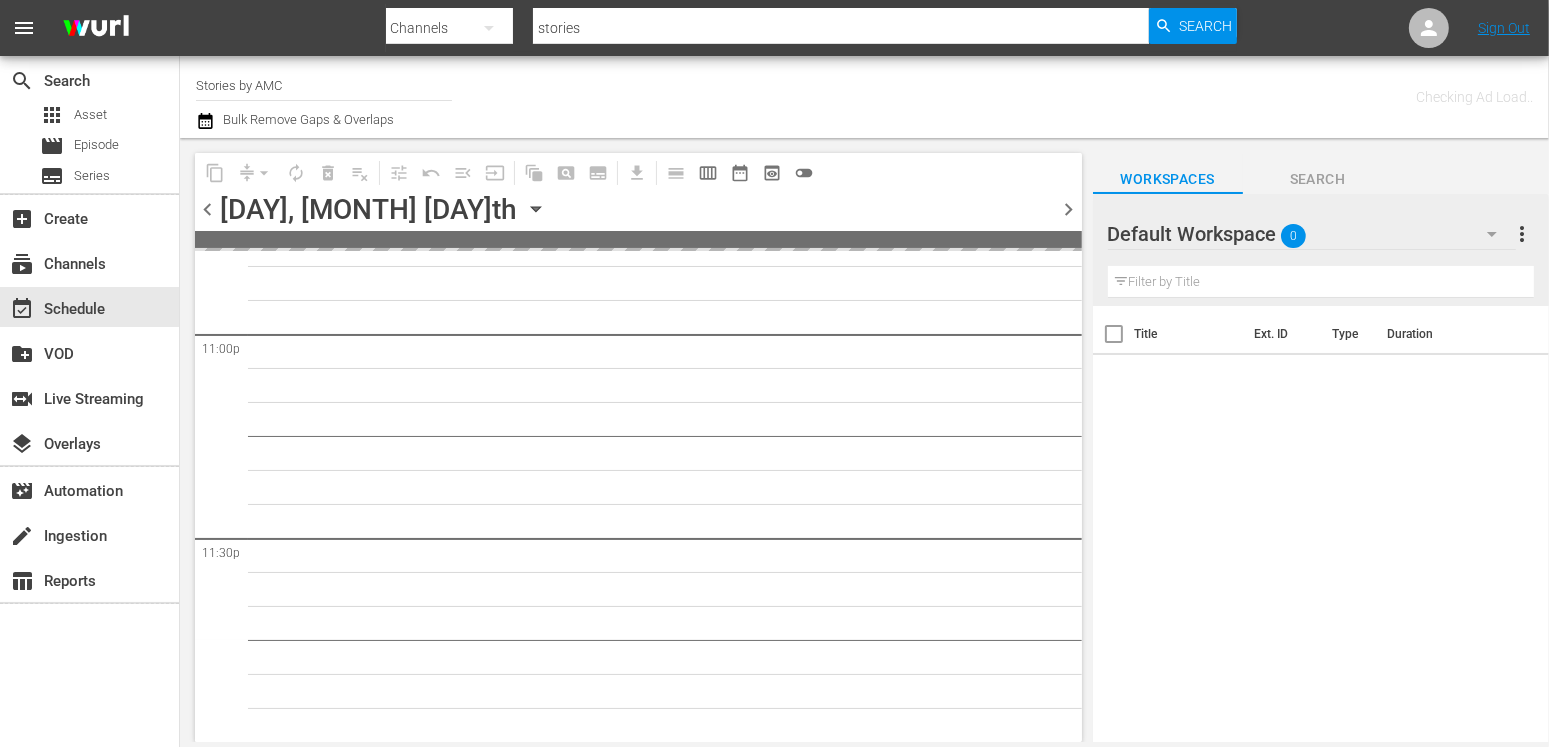 click on "chevron_right" at bounding box center [1069, 209] 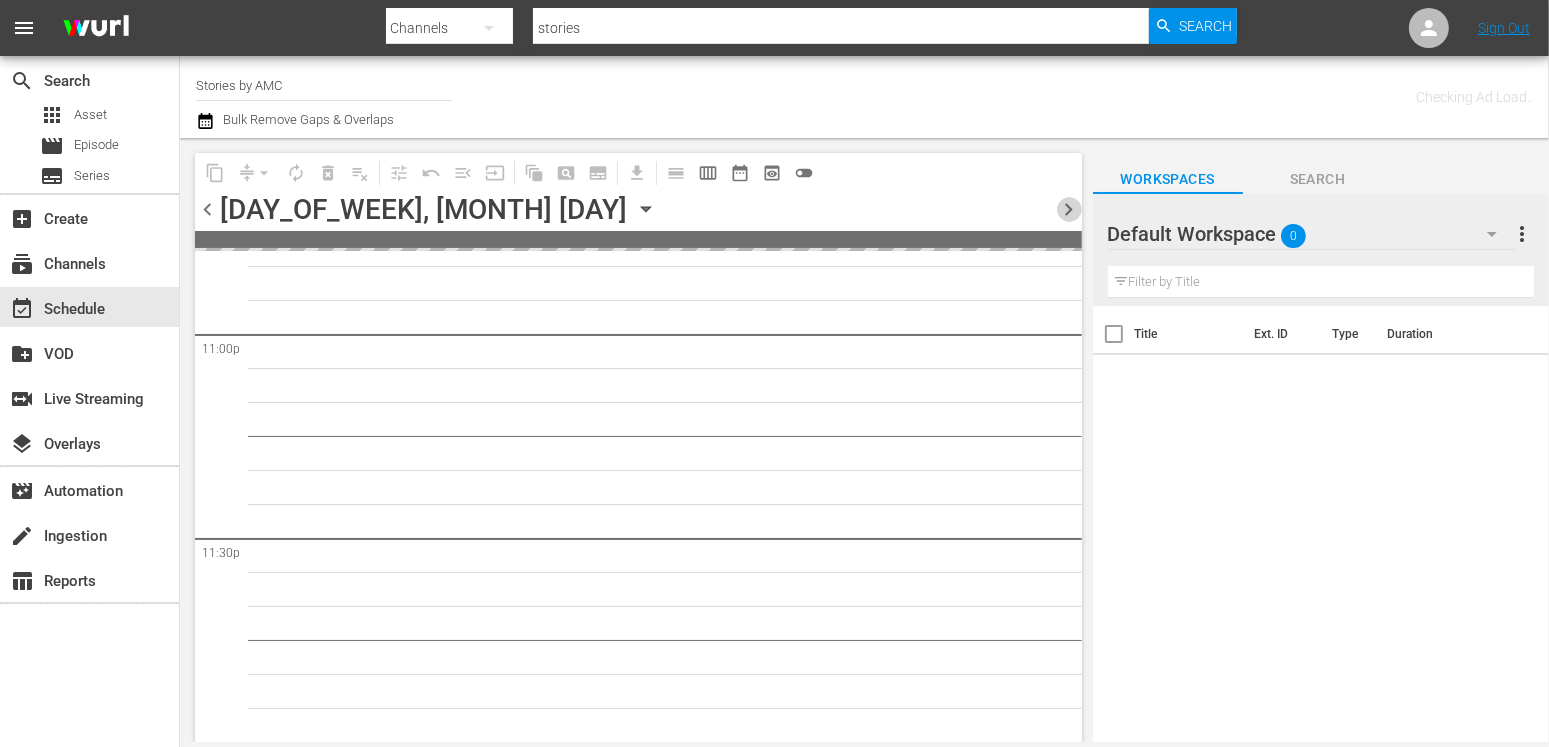 click on "chevron_right" at bounding box center (1069, 209) 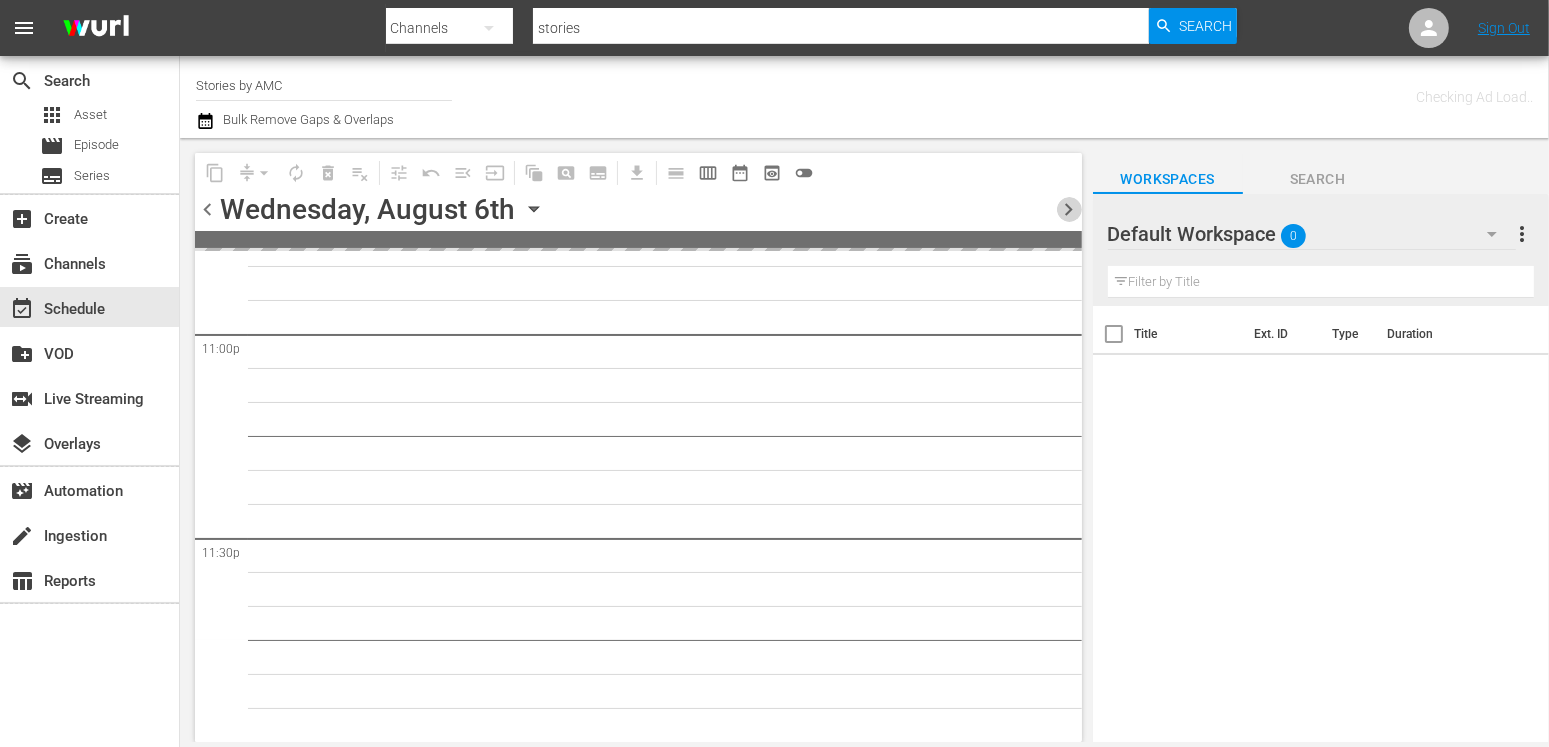 click on "chevron_right" at bounding box center [1069, 209] 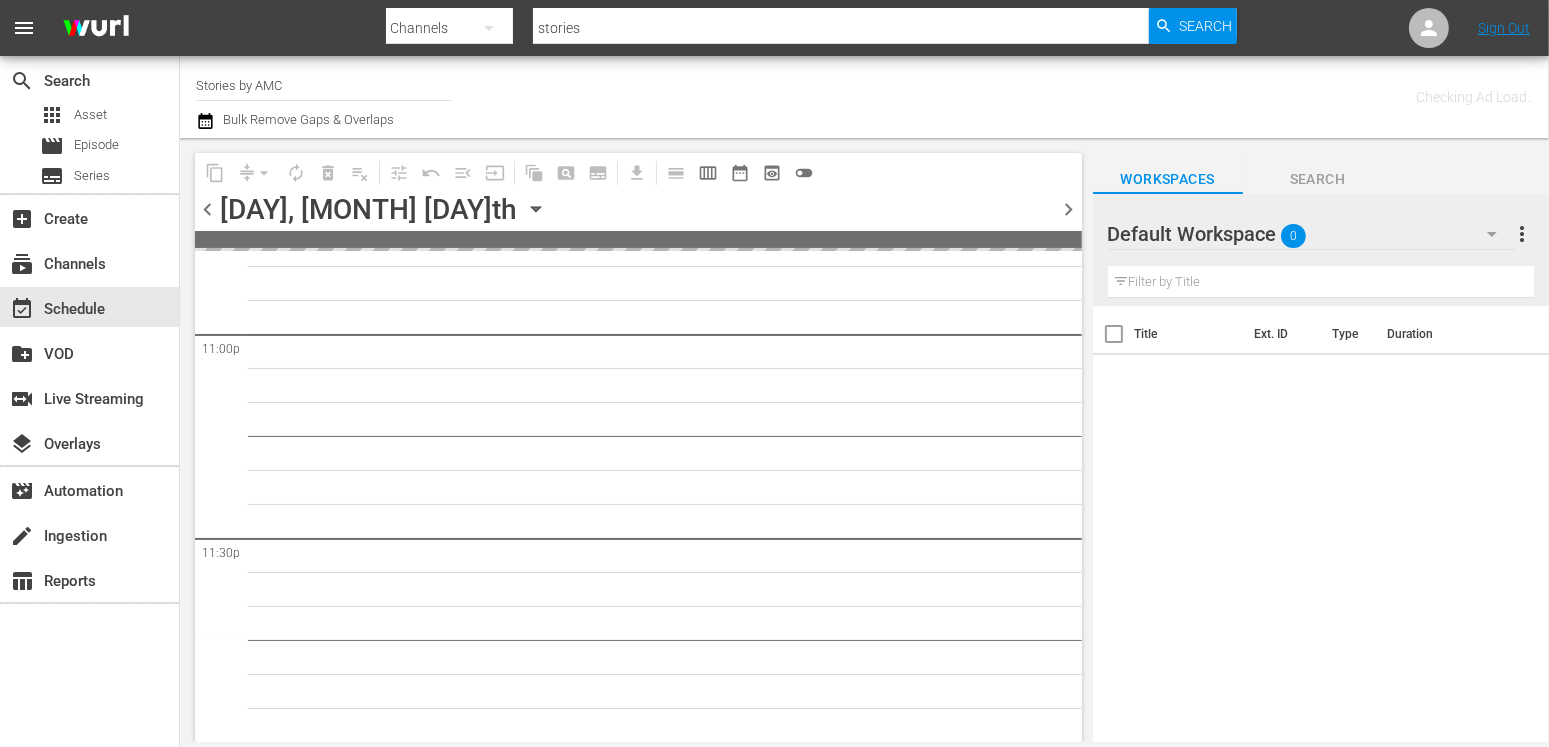 click on "chevron_right" at bounding box center (1069, 209) 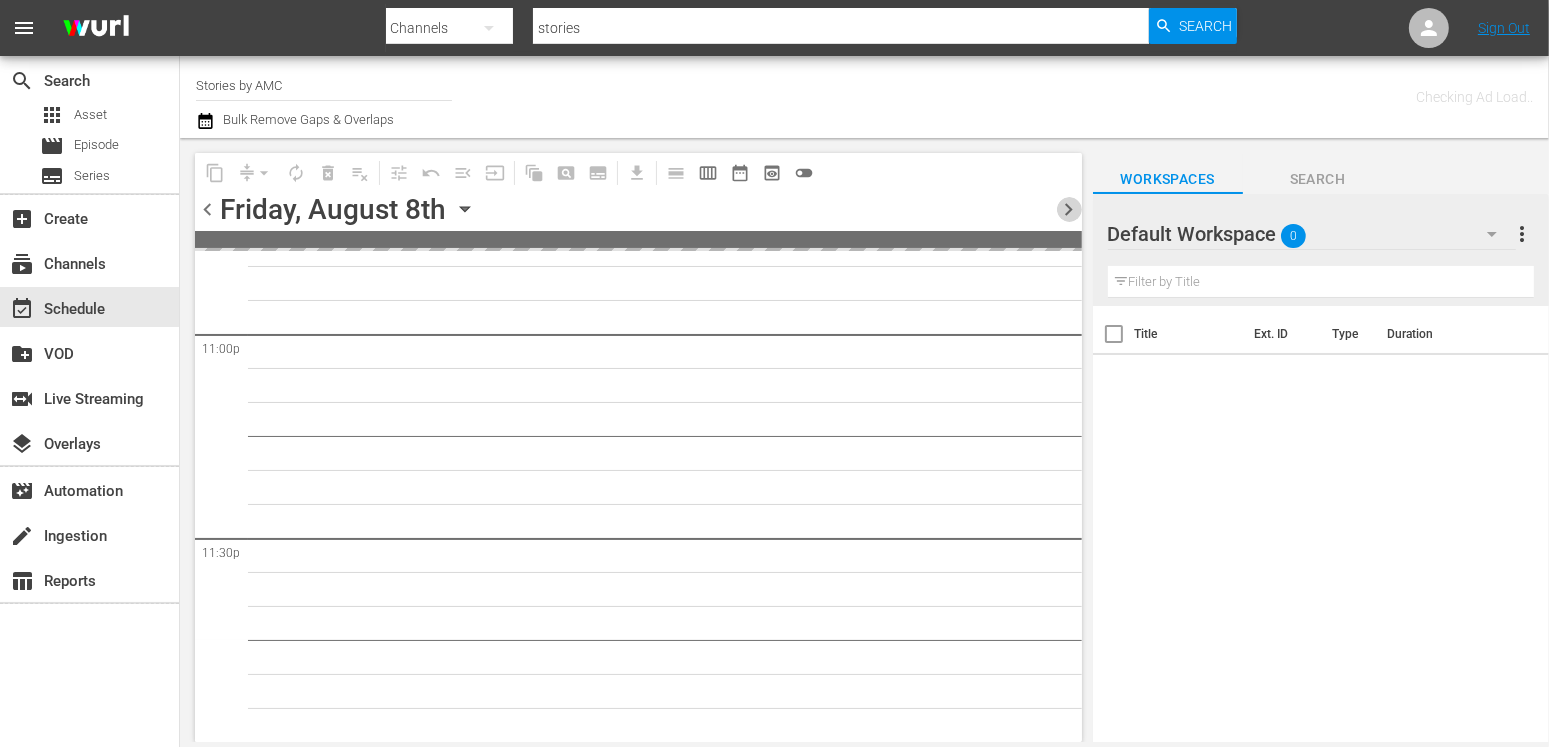 click on "chevron_right" at bounding box center (1069, 209) 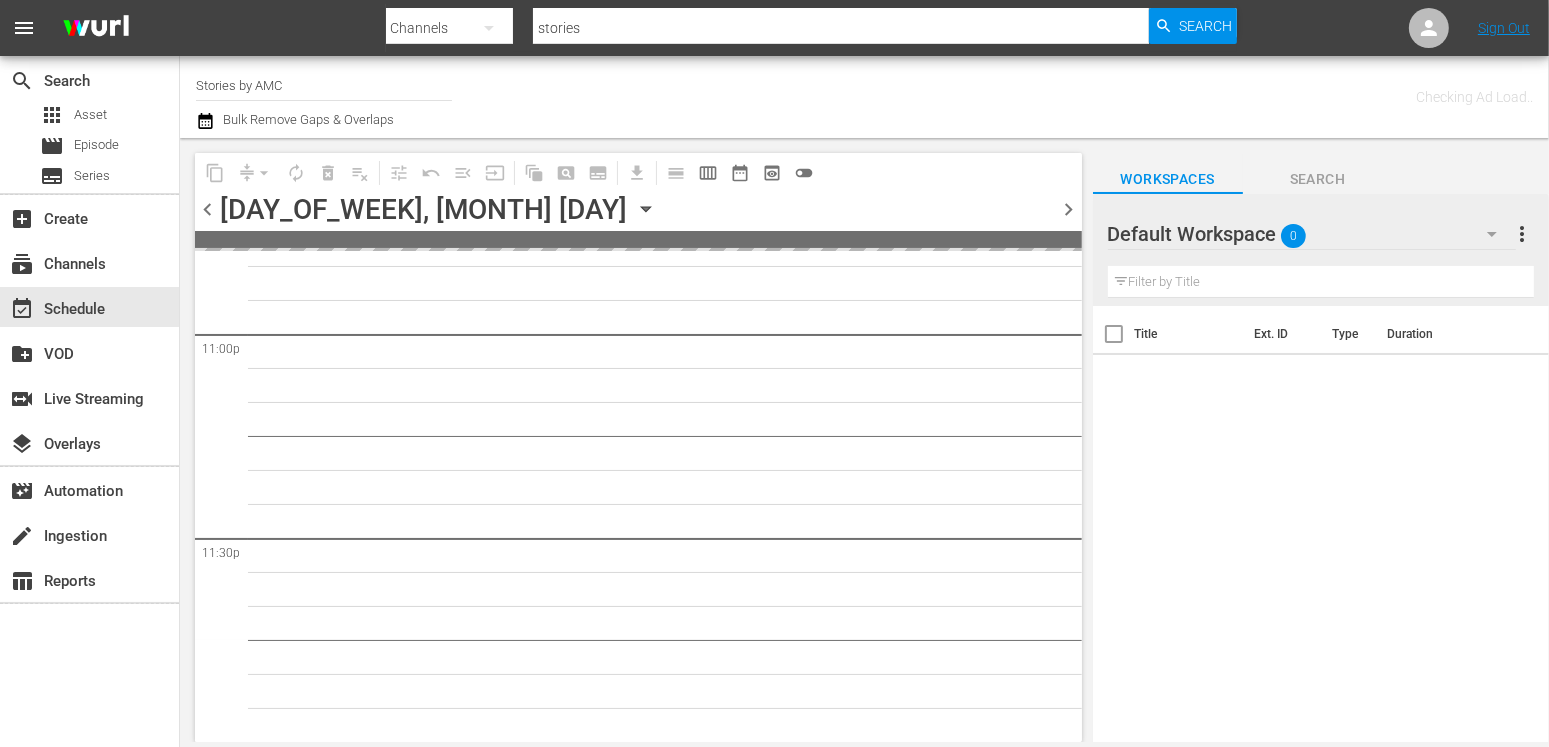 click on "chevron_right" at bounding box center [1069, 209] 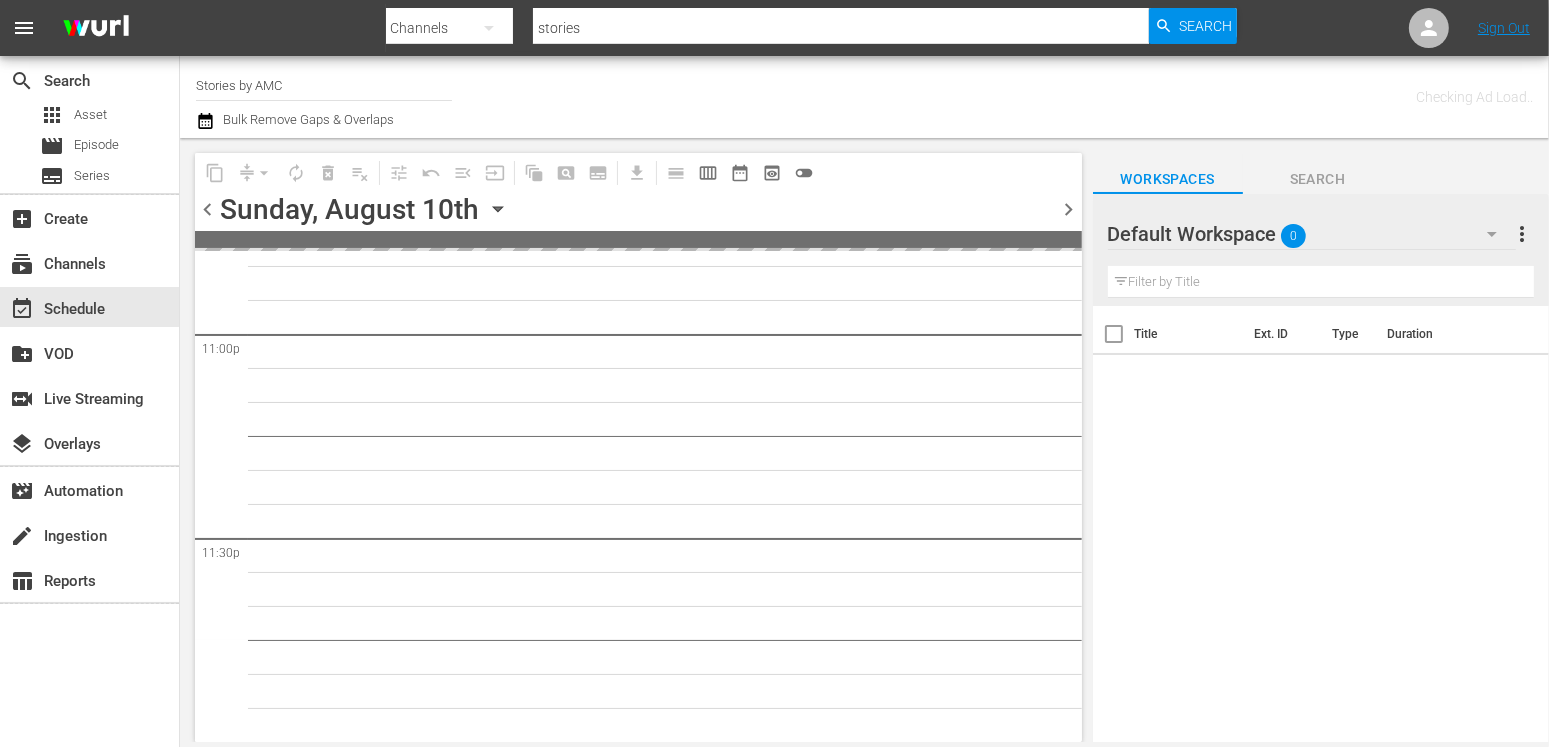 click on "chevron_right" at bounding box center (1069, 209) 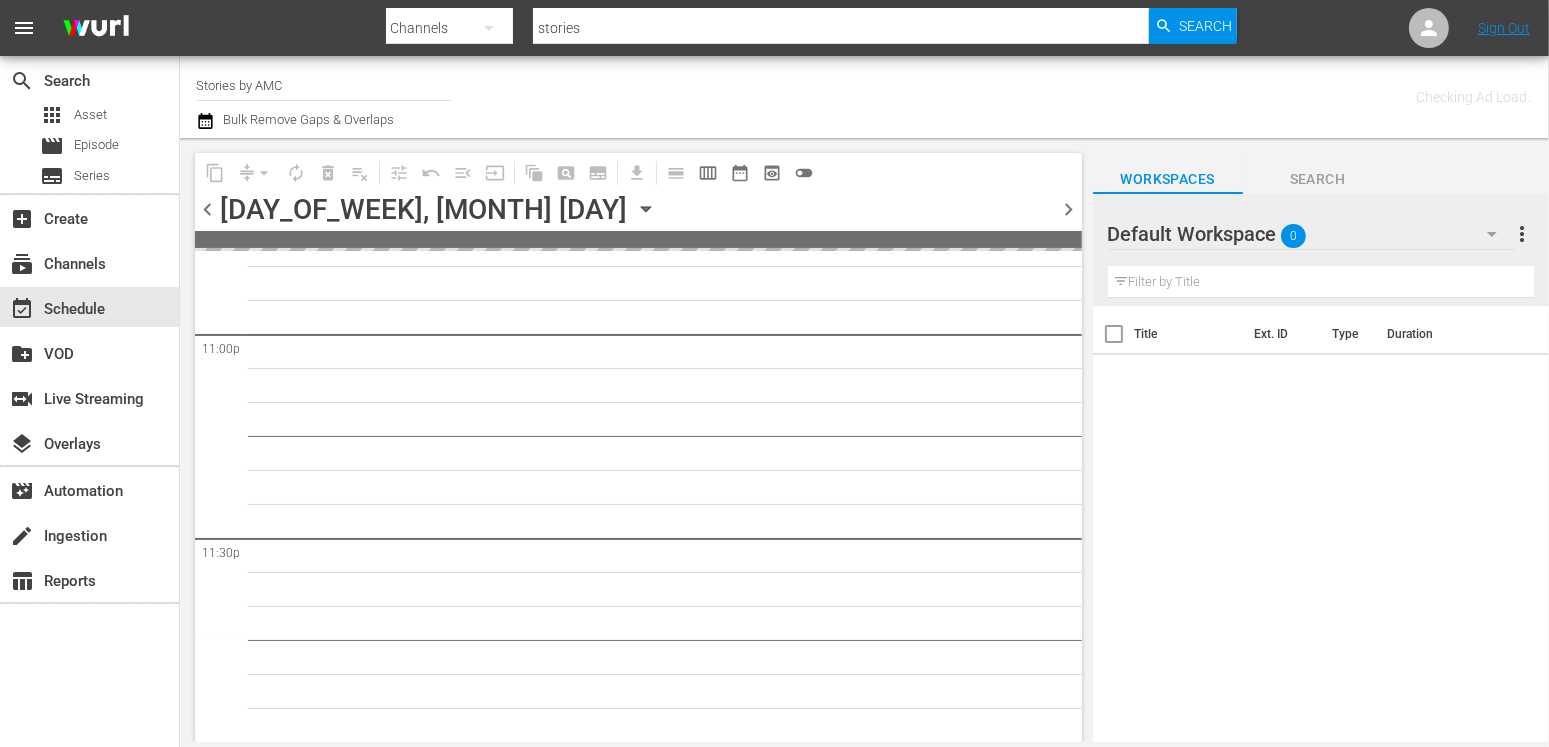 click on "chevron_right" at bounding box center (1069, 209) 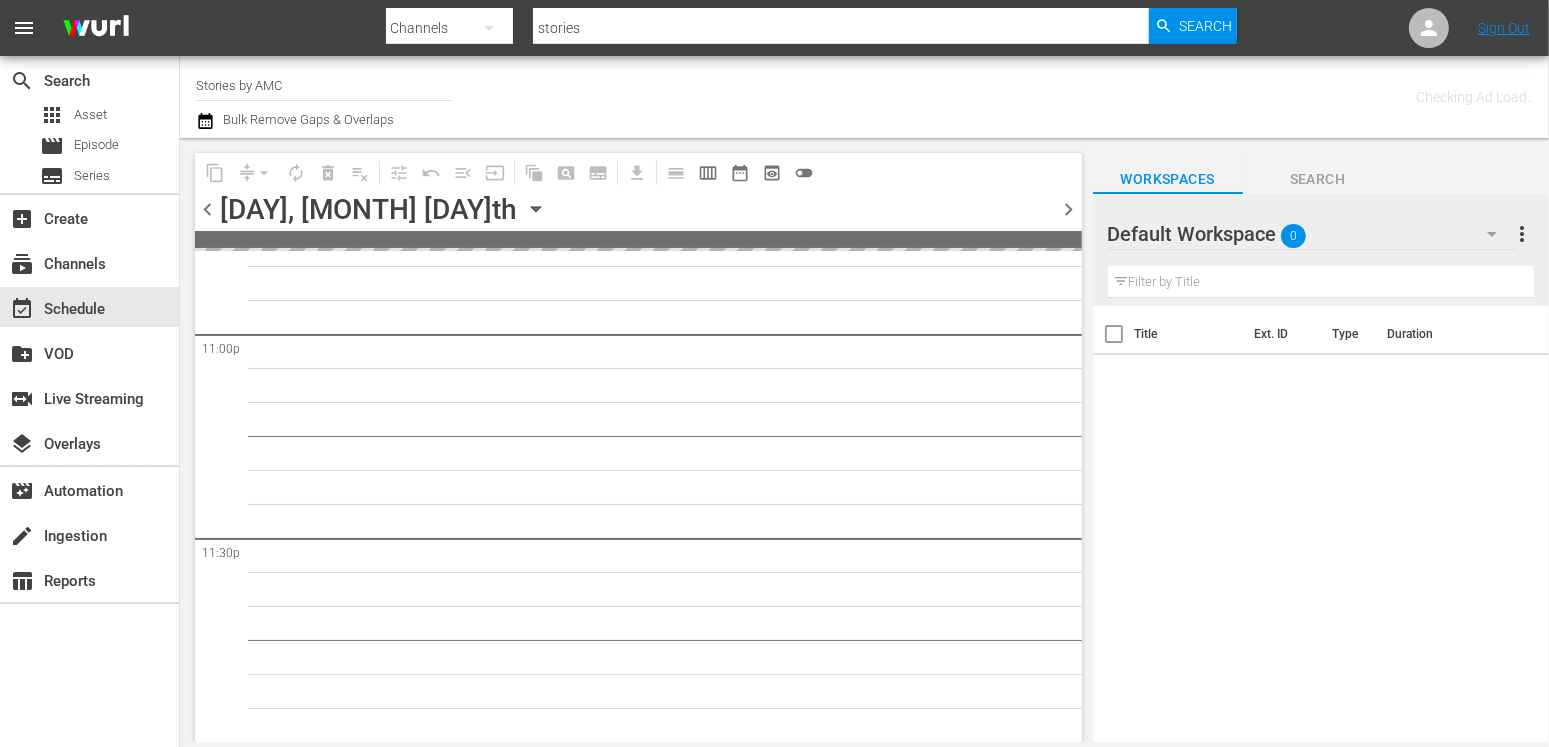 click on "chevron_right" at bounding box center (1069, 209) 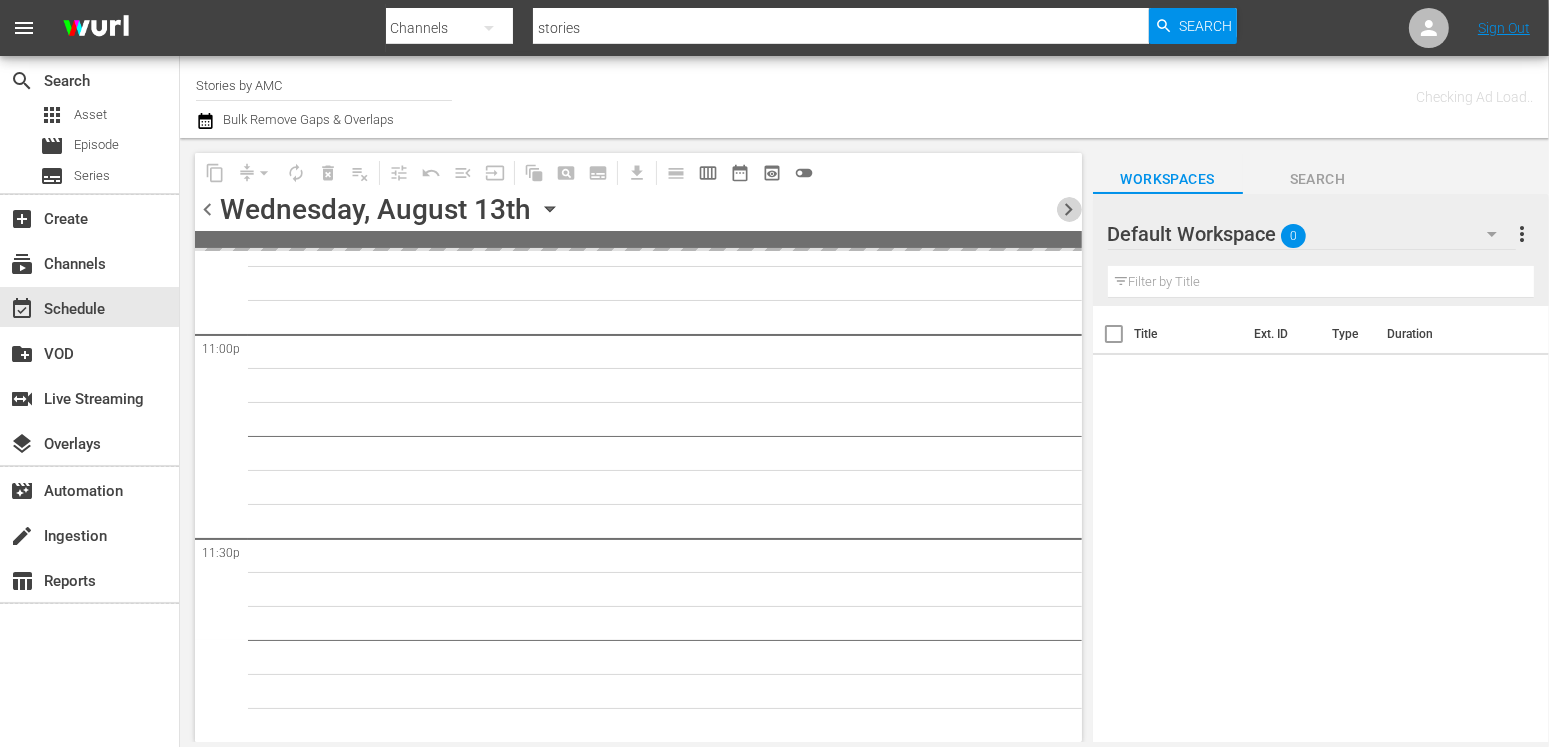 click on "chevron_right" at bounding box center [1069, 209] 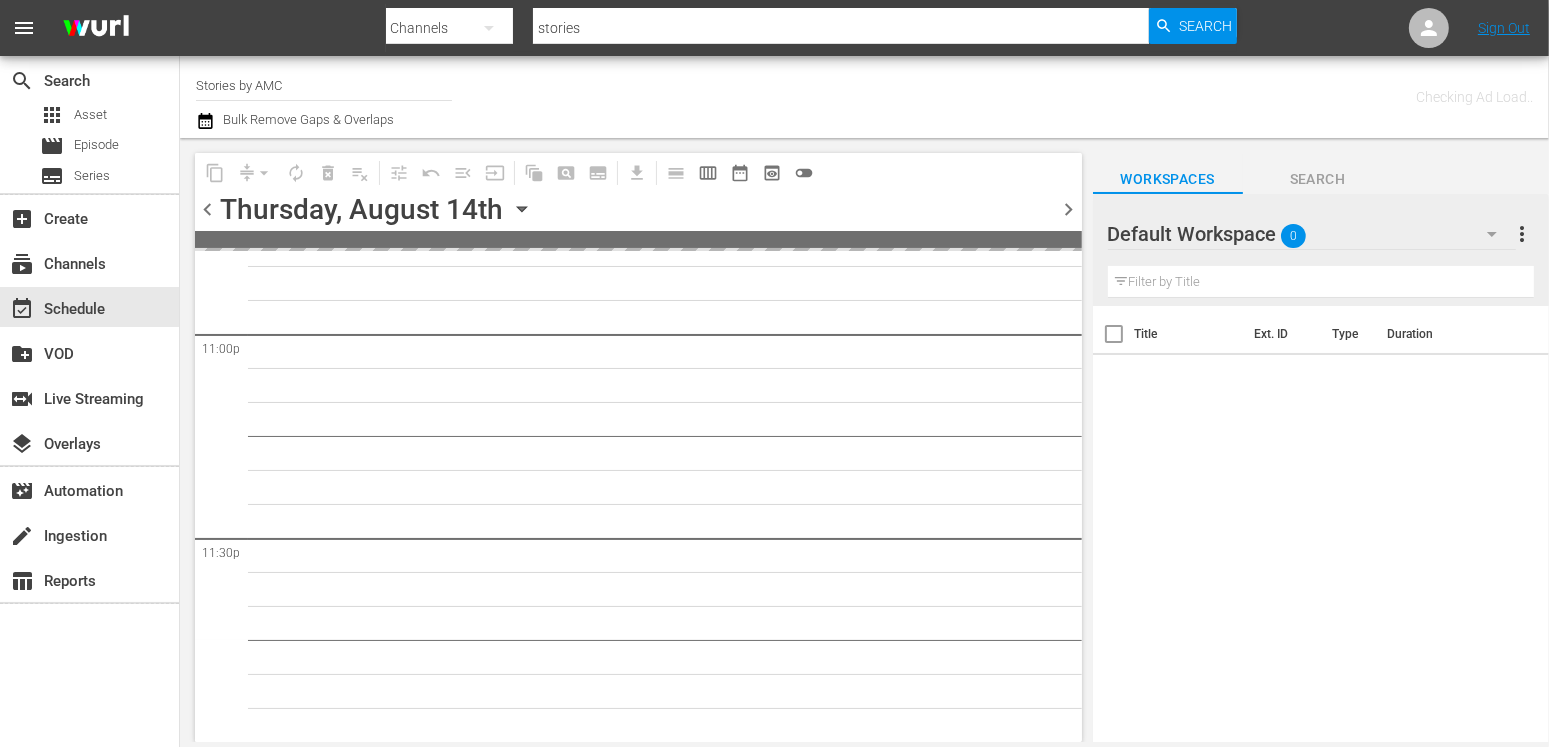 click on "chevron_right" at bounding box center [1069, 209] 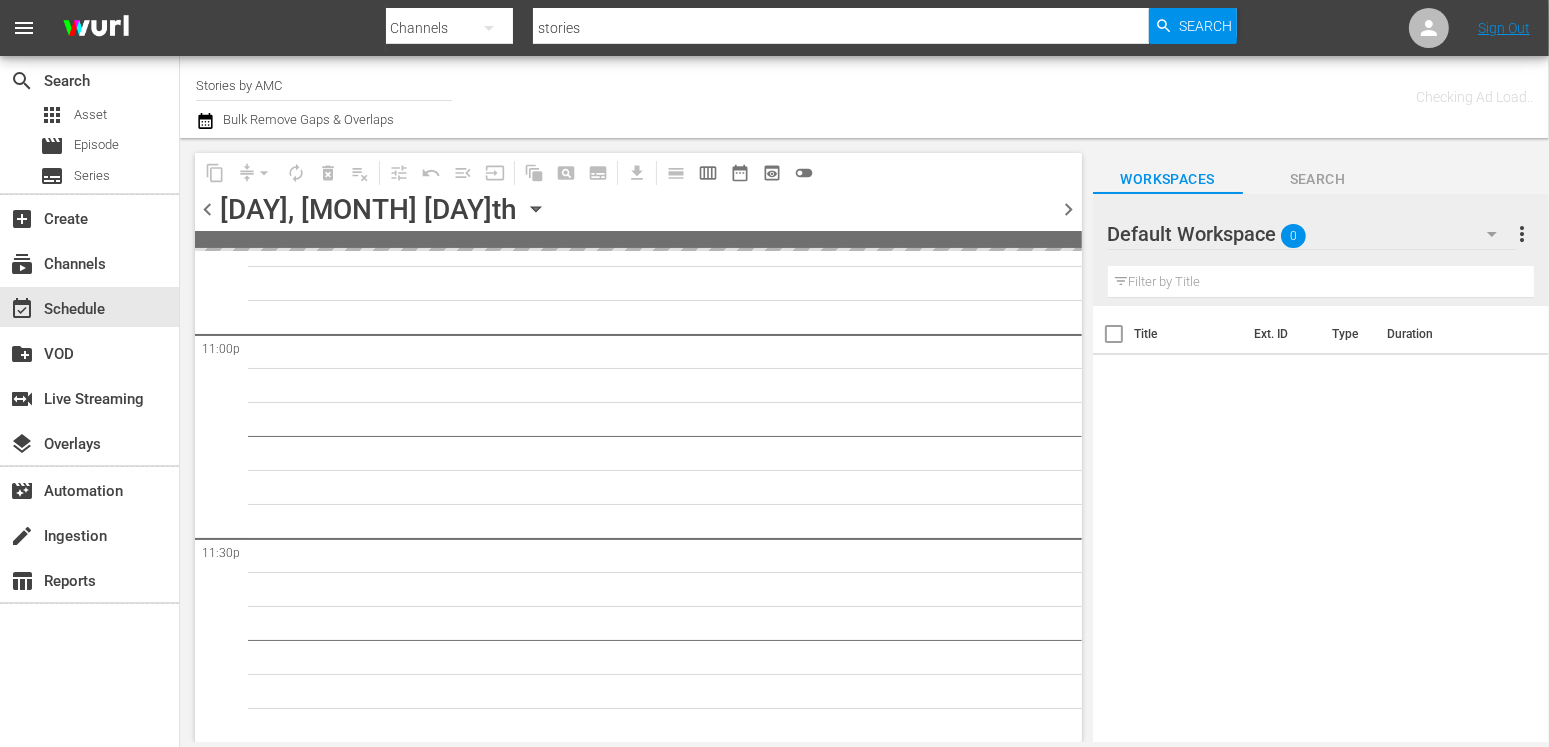 click on "chevron_right" at bounding box center [1069, 209] 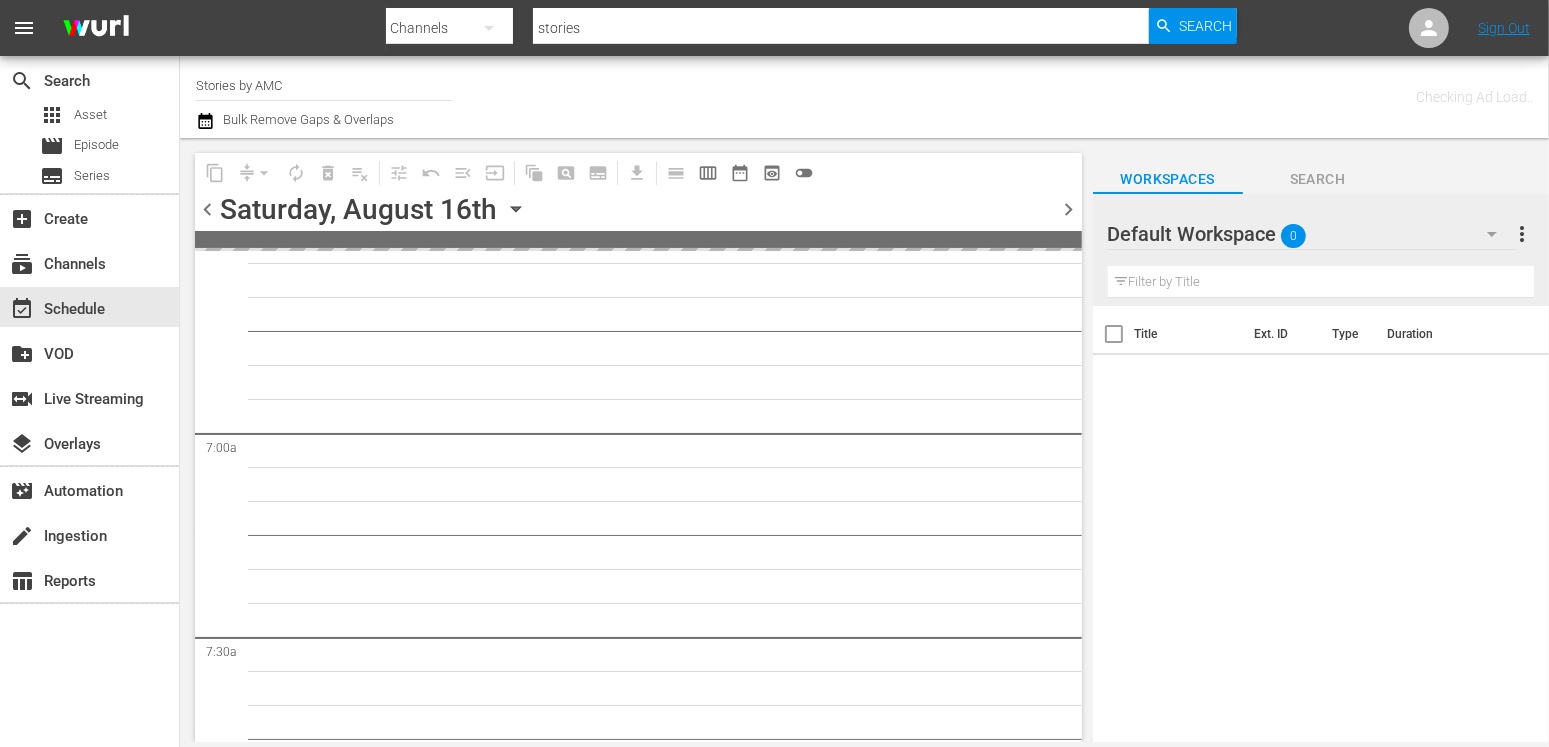 scroll, scrollTop: 0, scrollLeft: 0, axis: both 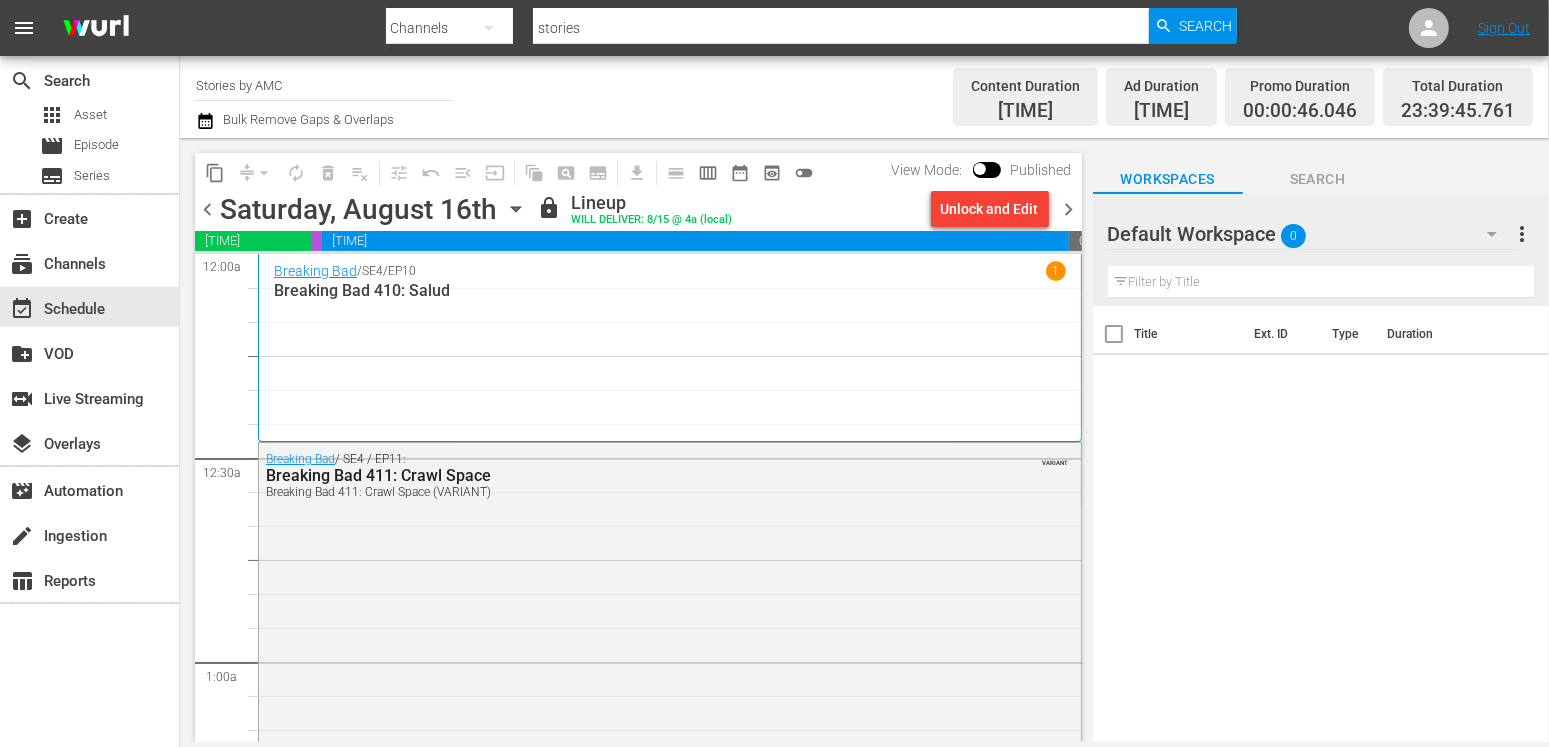 click on "chevron_left" at bounding box center [207, 209] 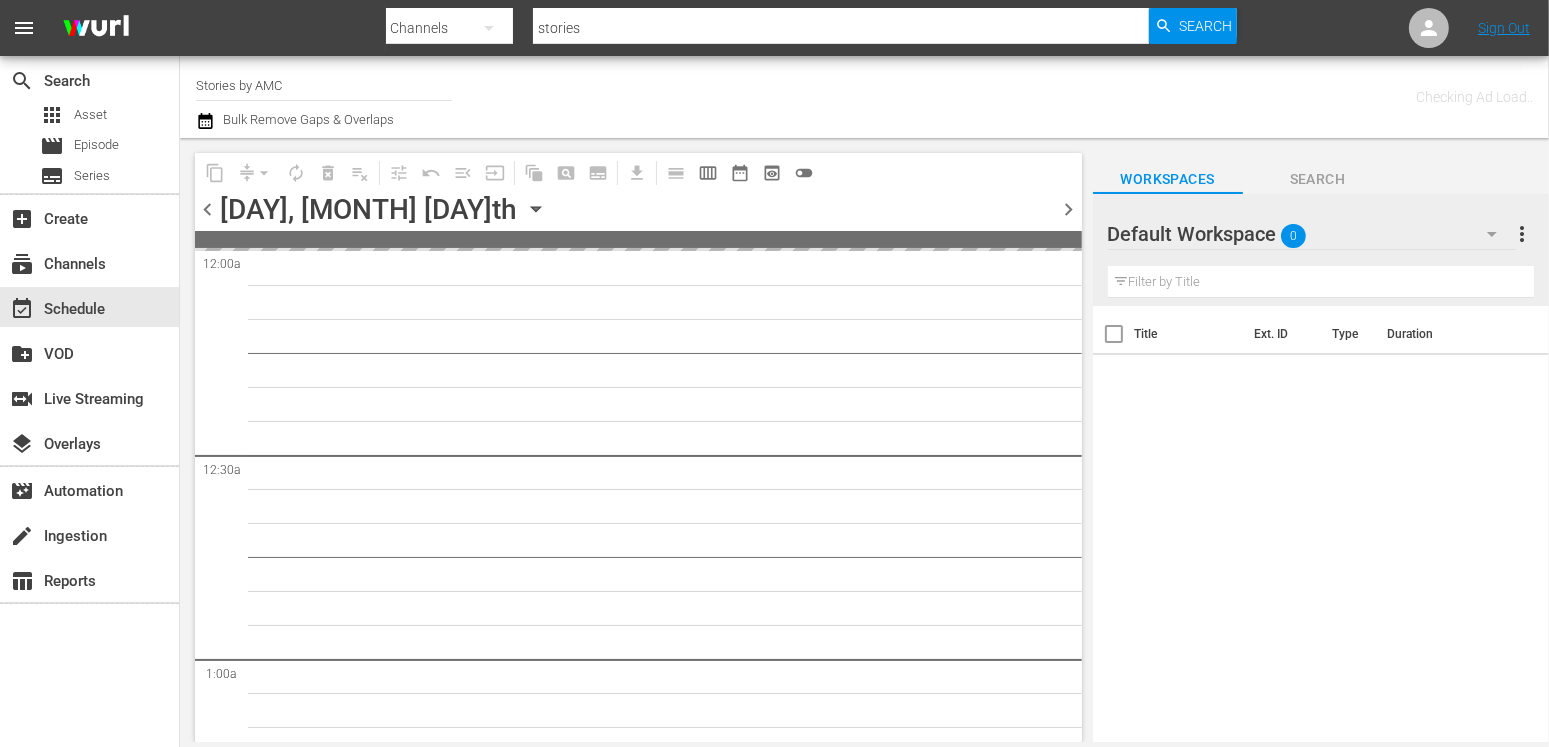 click on "chevron_left" at bounding box center [207, 209] 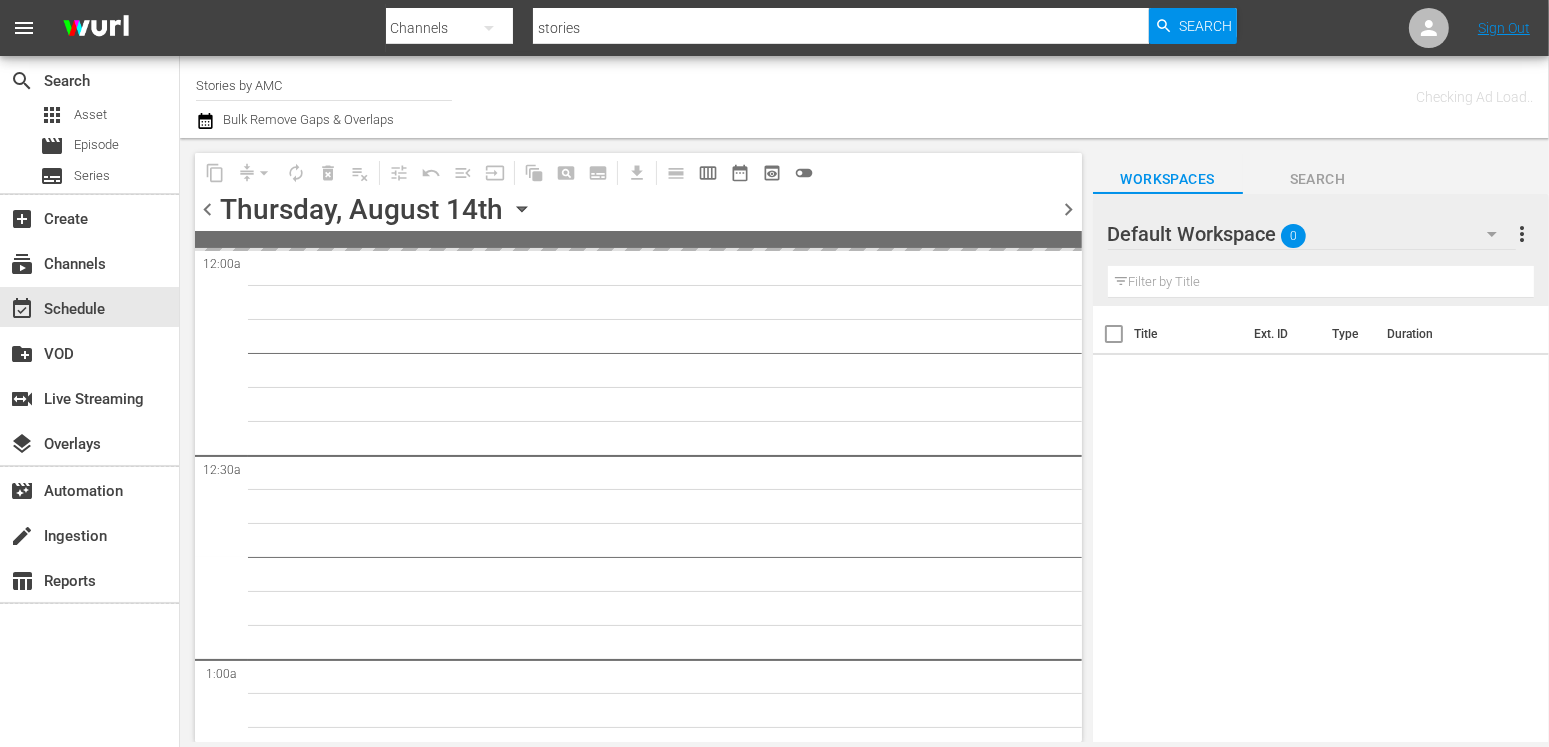 click on "chevron_left" at bounding box center (207, 209) 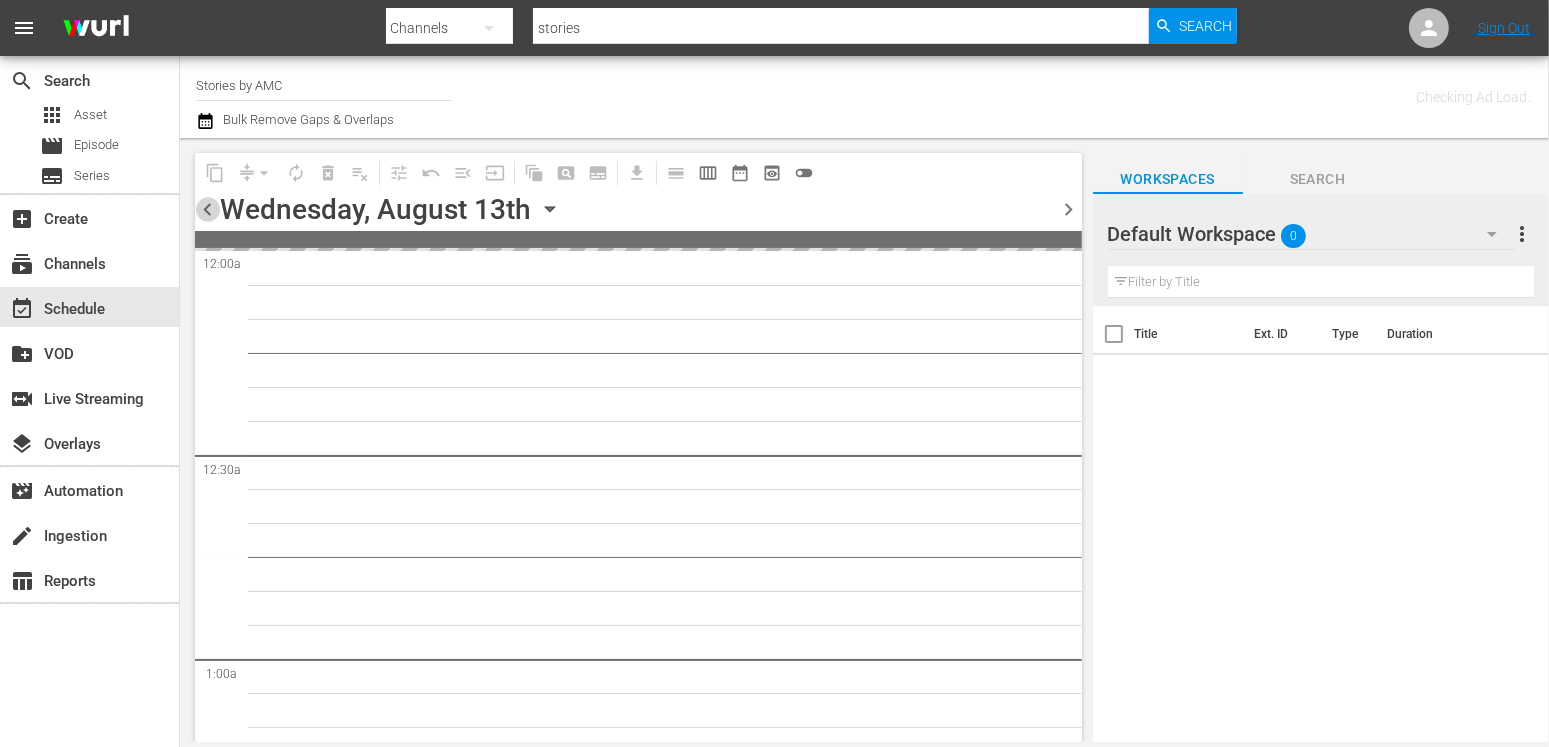 click on "chevron_left" at bounding box center [207, 209] 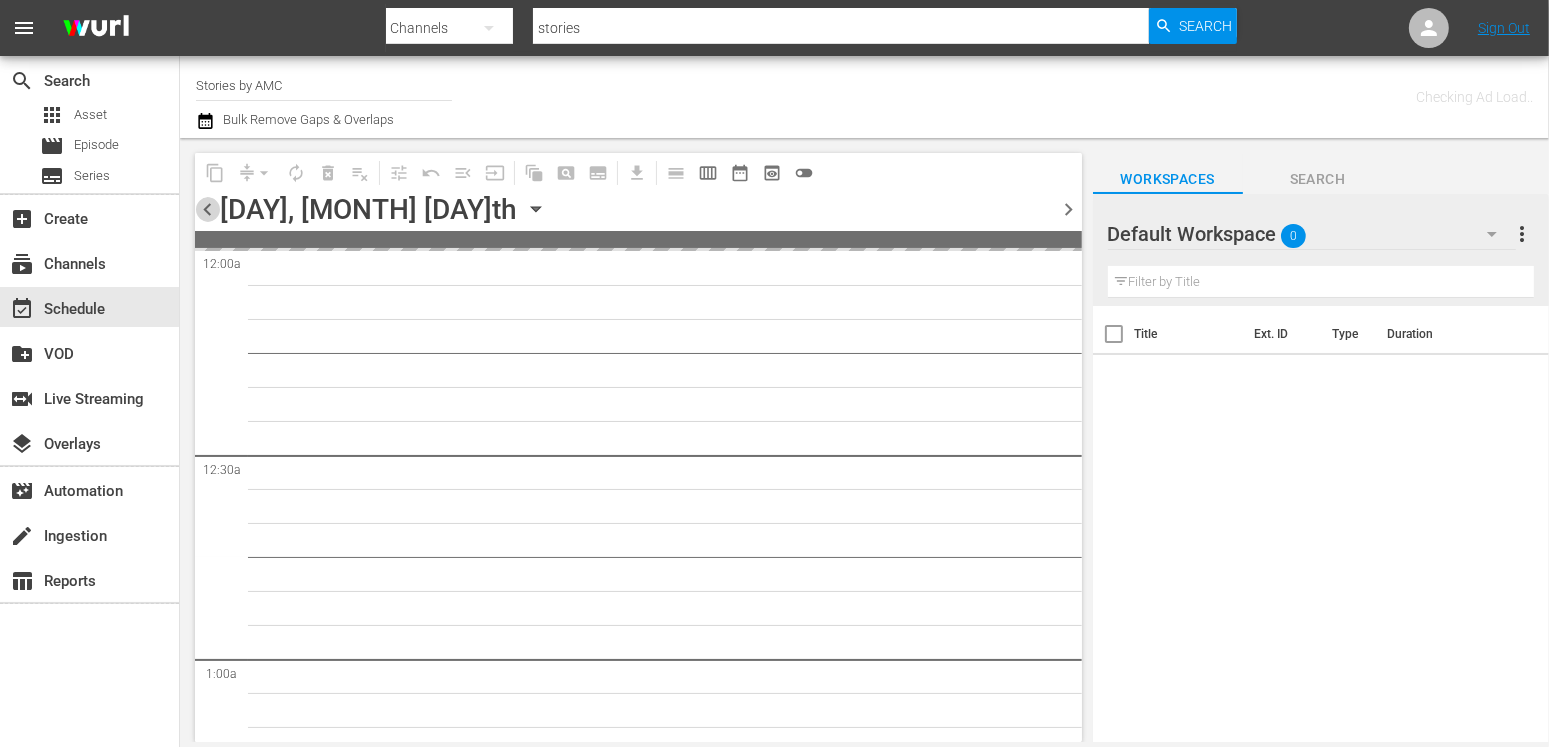 click on "chevron_left" at bounding box center [207, 209] 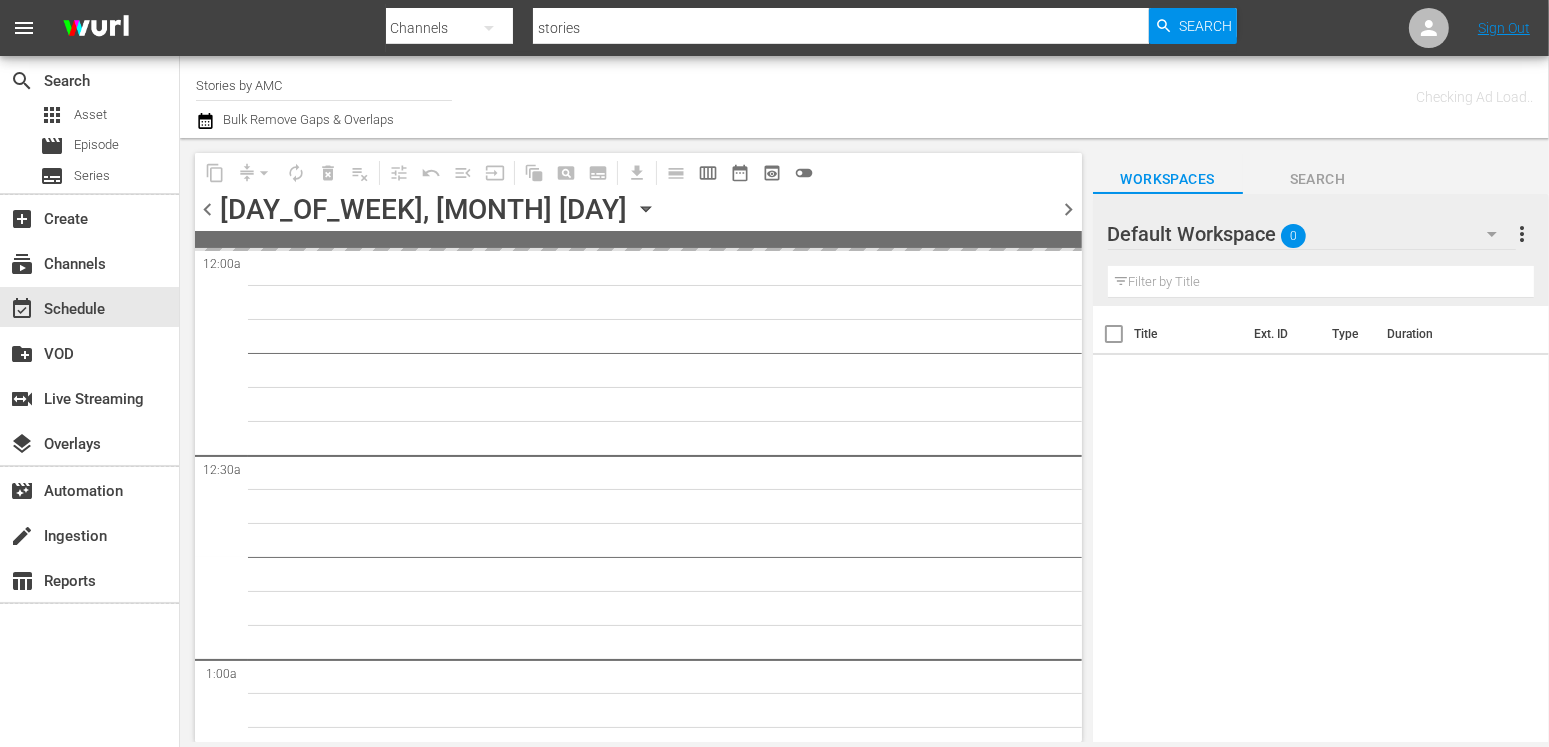 click on "chevron_left" at bounding box center [207, 209] 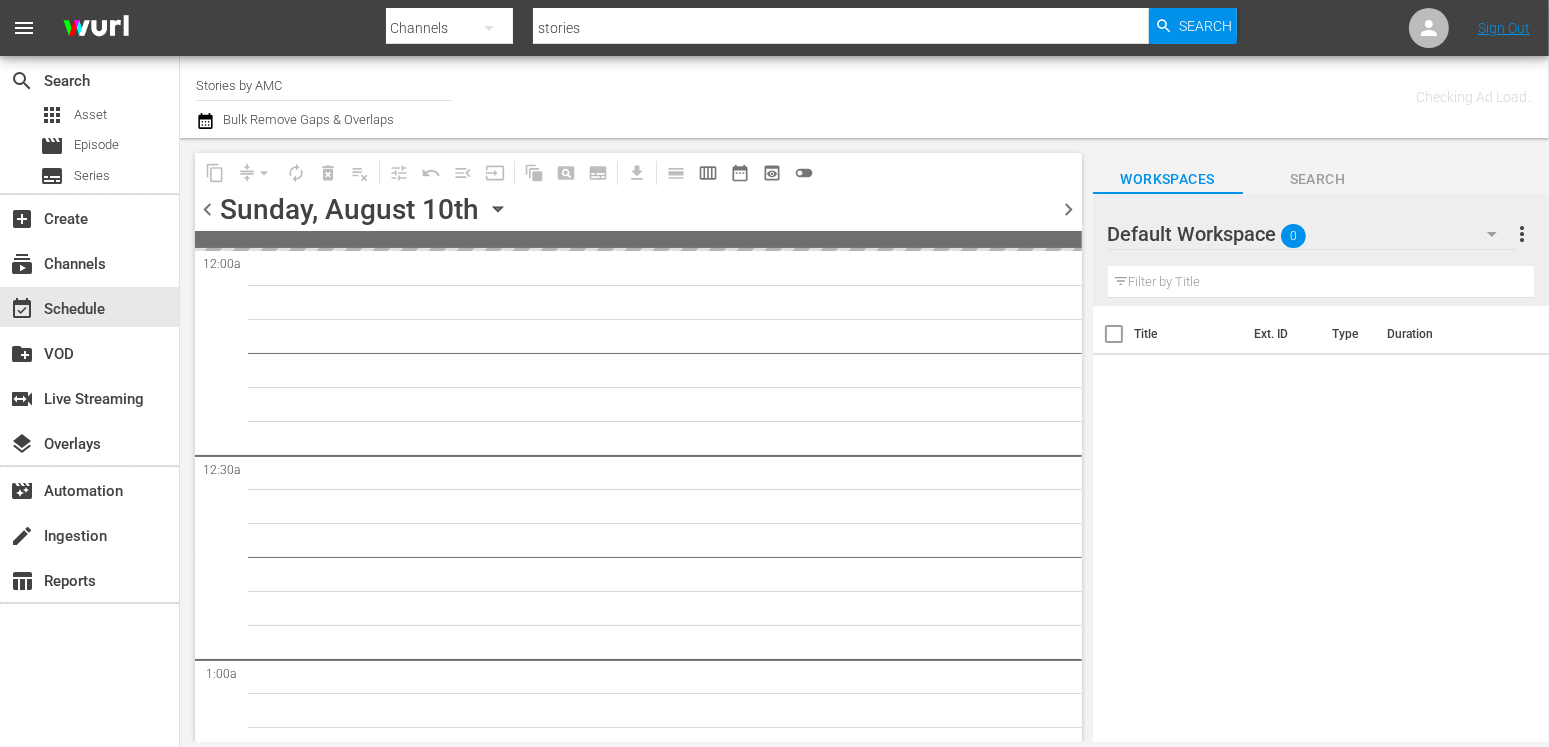 click on "chevron_left" at bounding box center [207, 209] 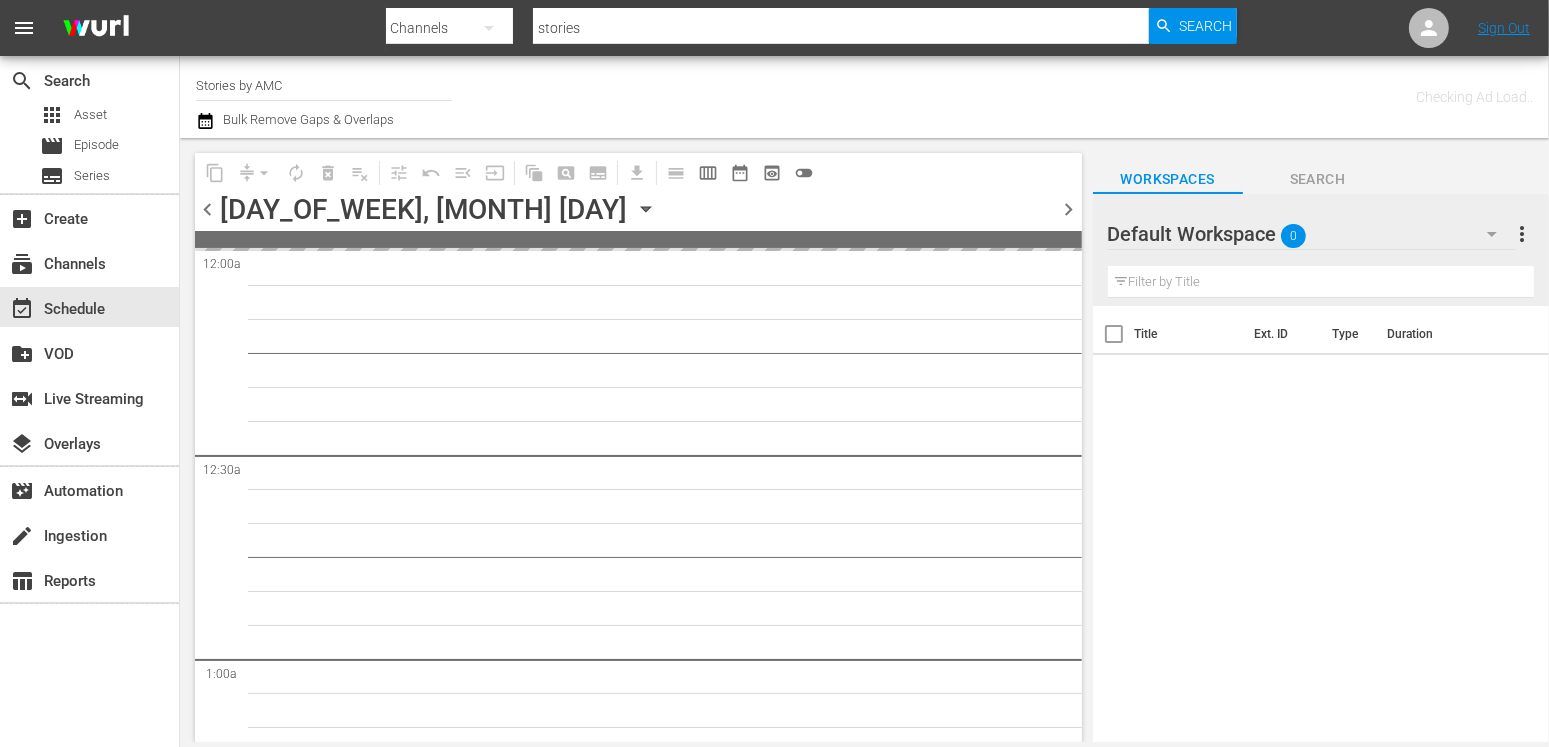 click on "chevron_left" at bounding box center [207, 209] 